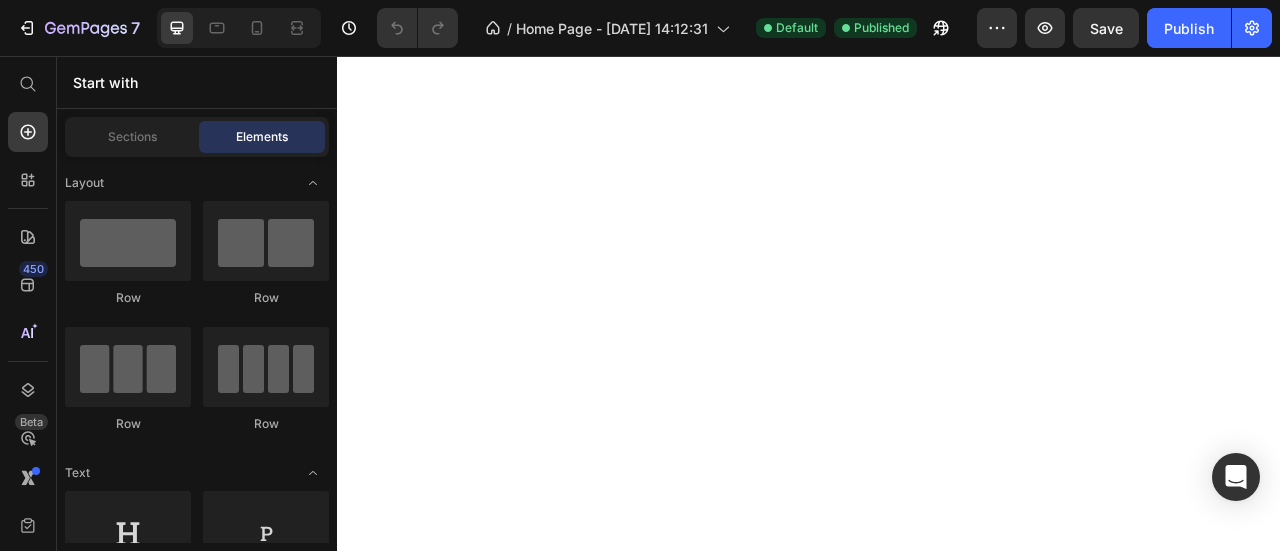 scroll, scrollTop: 0, scrollLeft: 0, axis: both 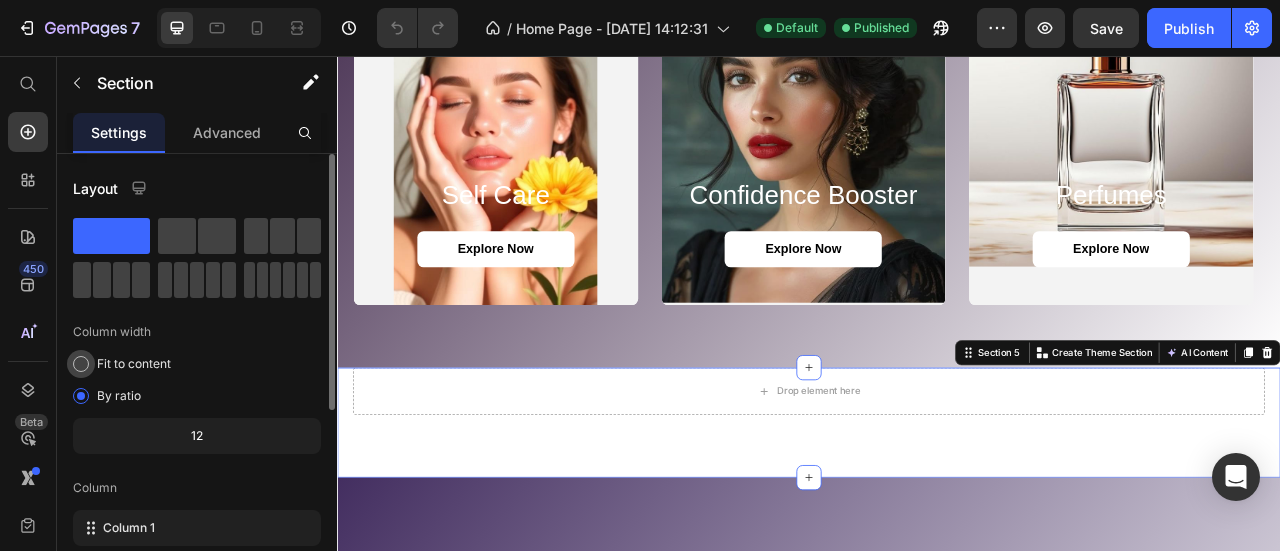 click at bounding box center (81, 364) 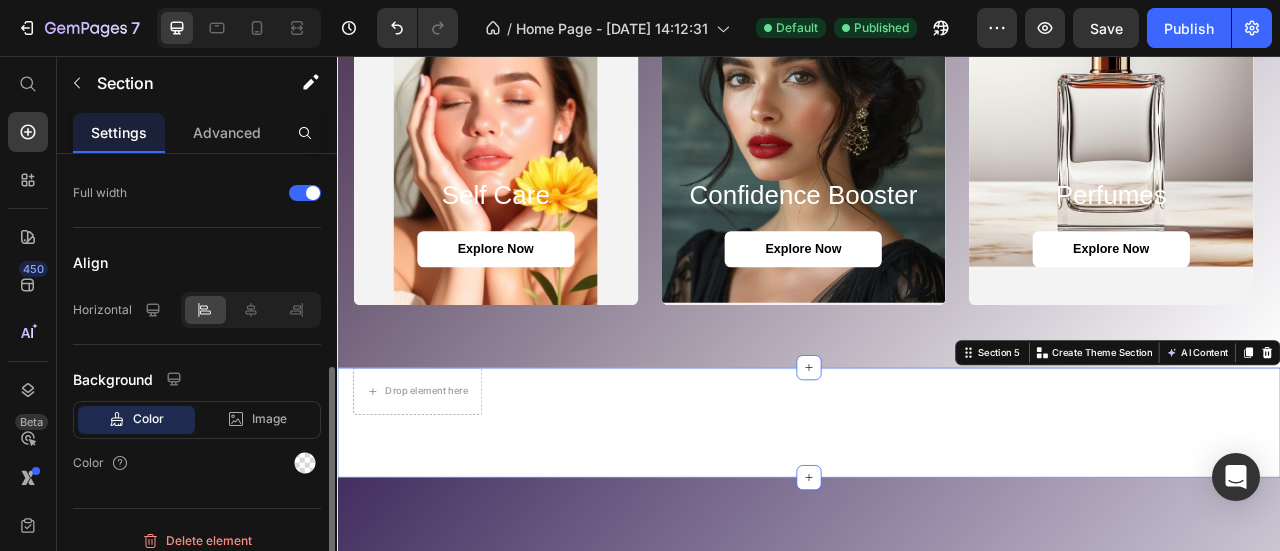 scroll, scrollTop: 424, scrollLeft: 0, axis: vertical 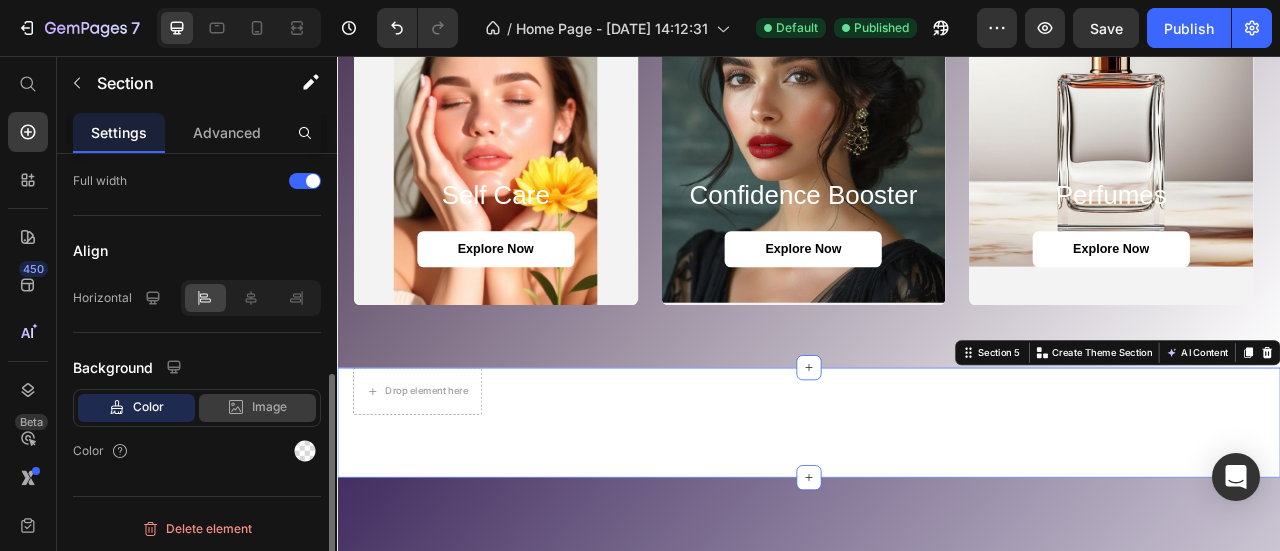 click 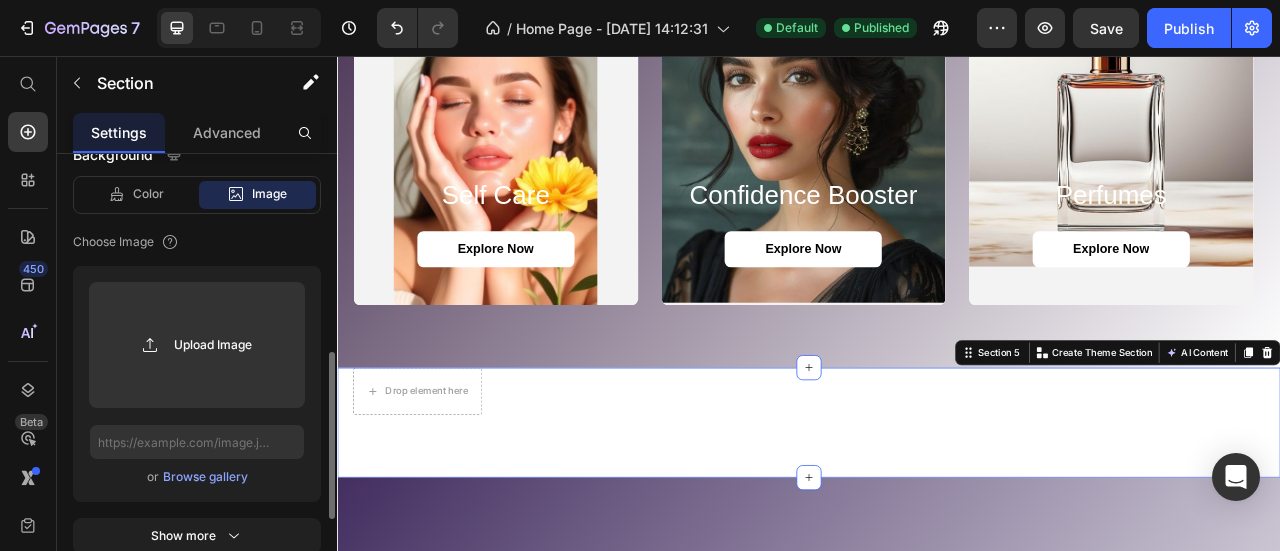 scroll, scrollTop: 638, scrollLeft: 0, axis: vertical 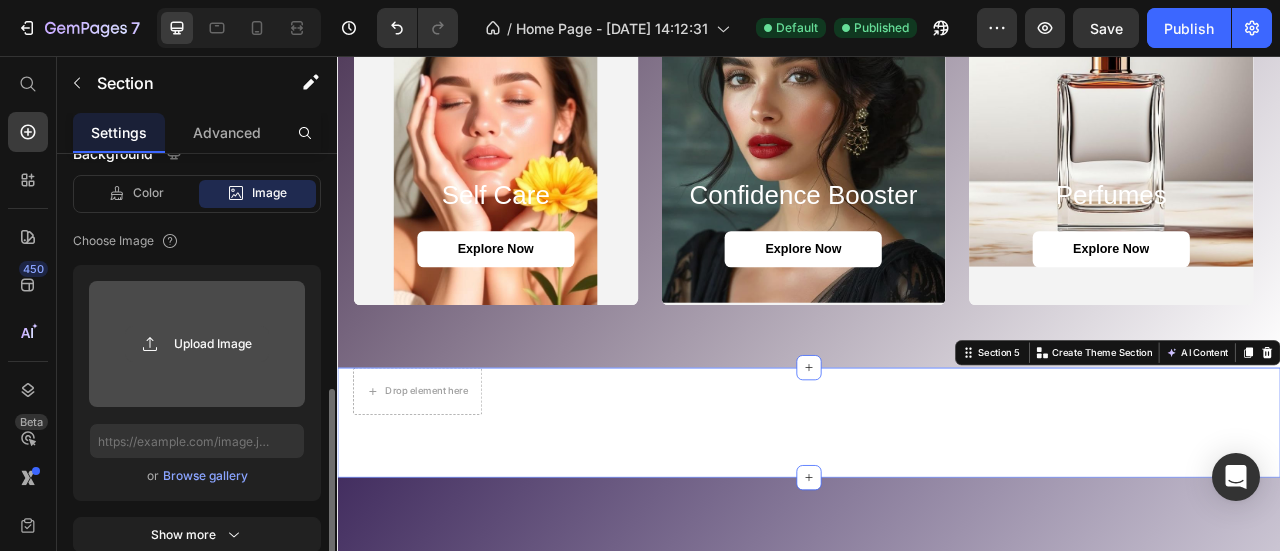 click 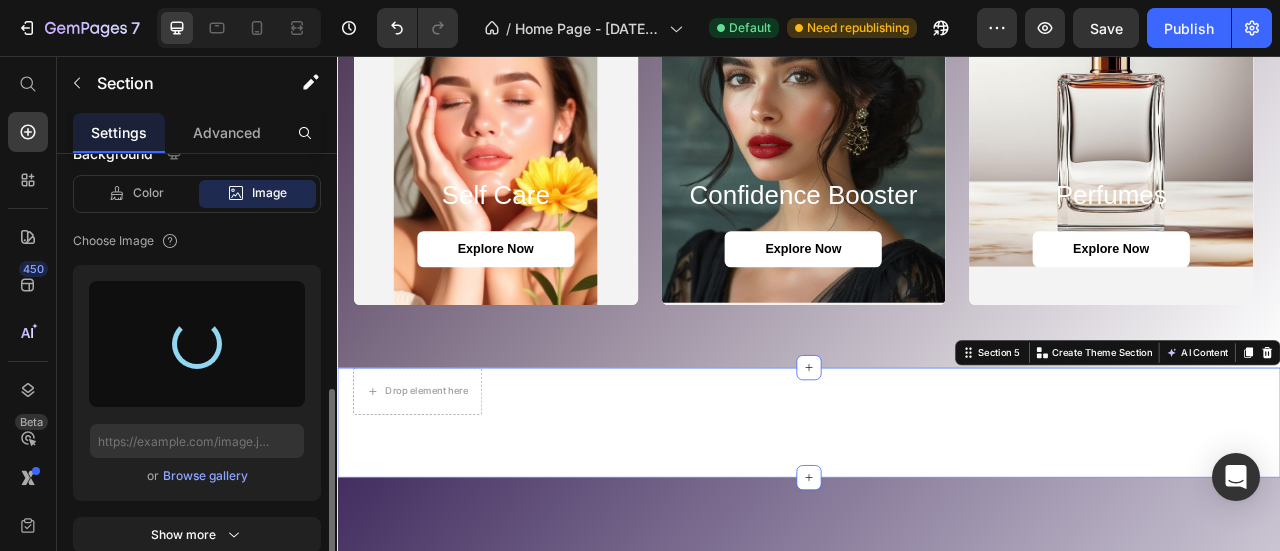 type on "[URL][DOMAIN_NAME]" 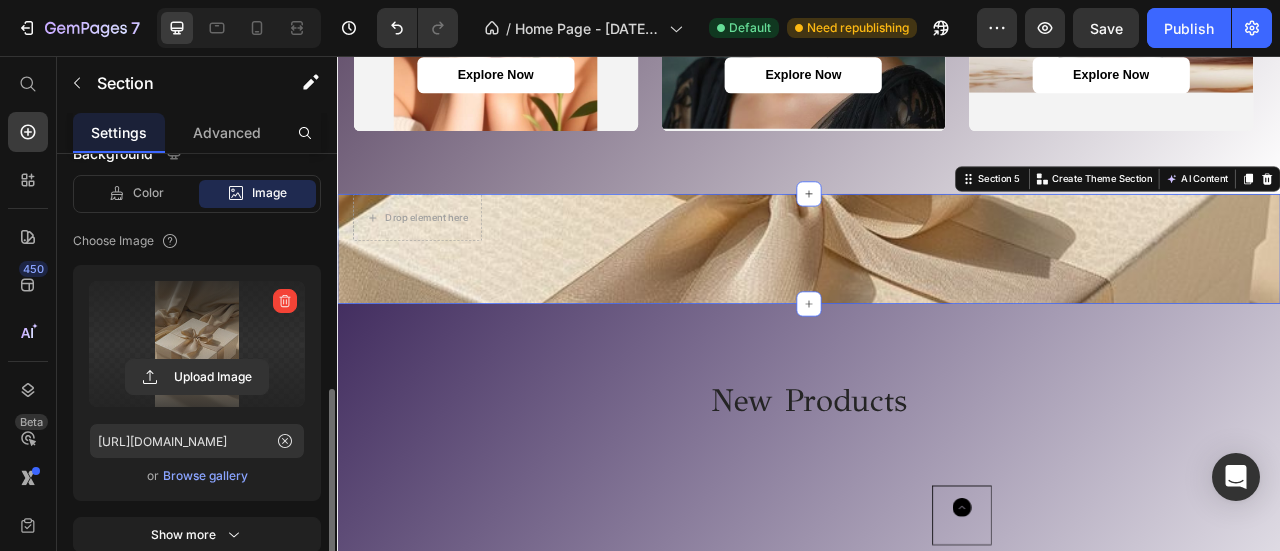 scroll, scrollTop: 2371, scrollLeft: 0, axis: vertical 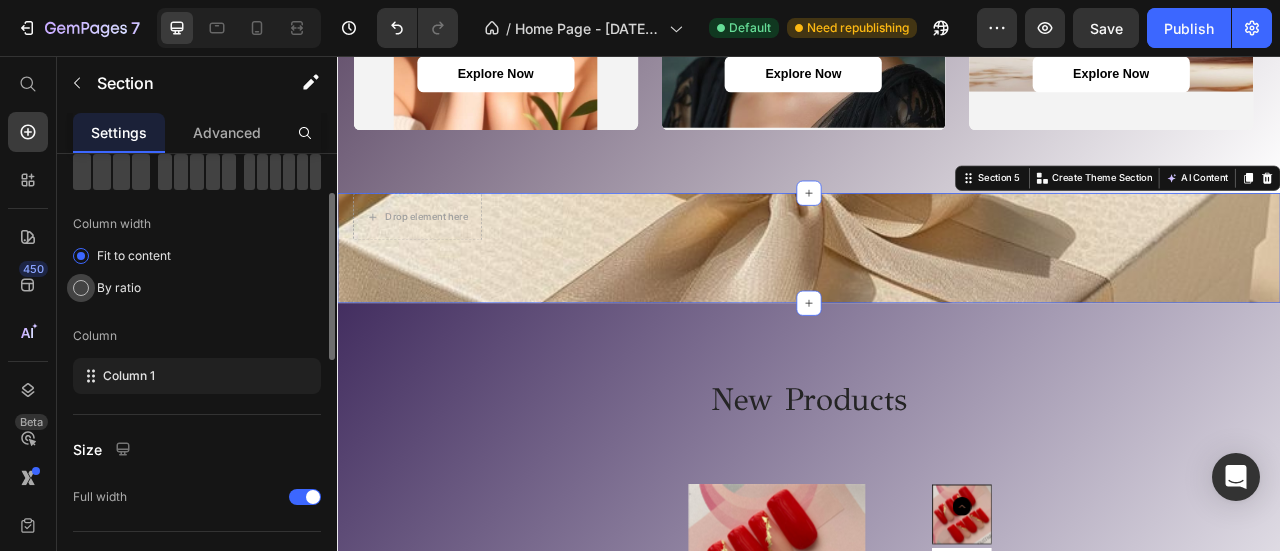 click on "By ratio" at bounding box center [119, 288] 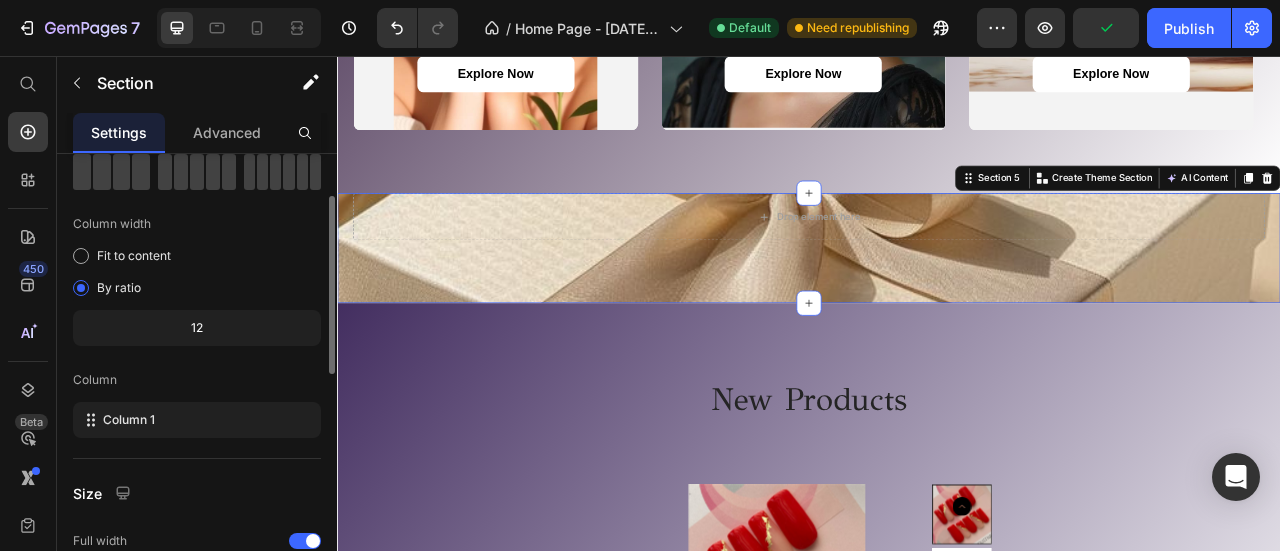 click on "12" 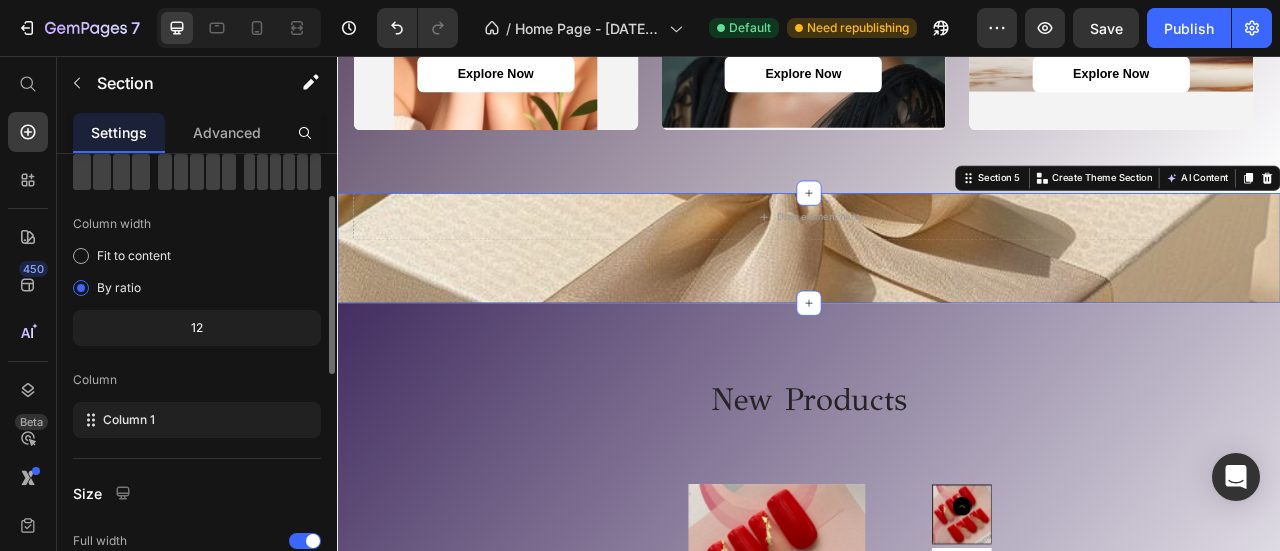 click on "12" 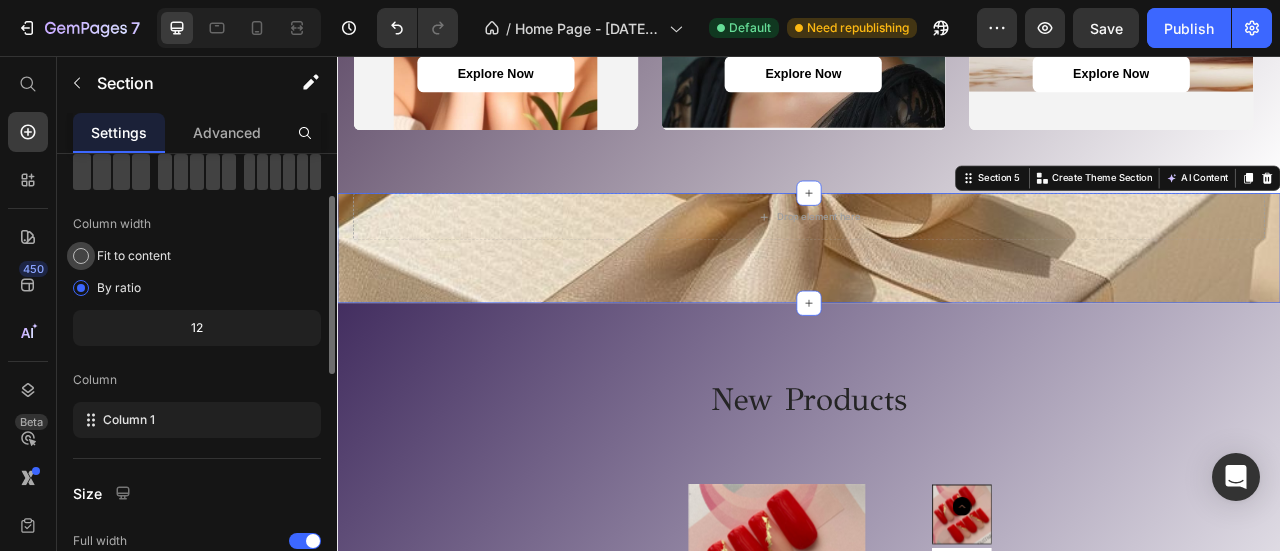 scroll, scrollTop: 0, scrollLeft: 0, axis: both 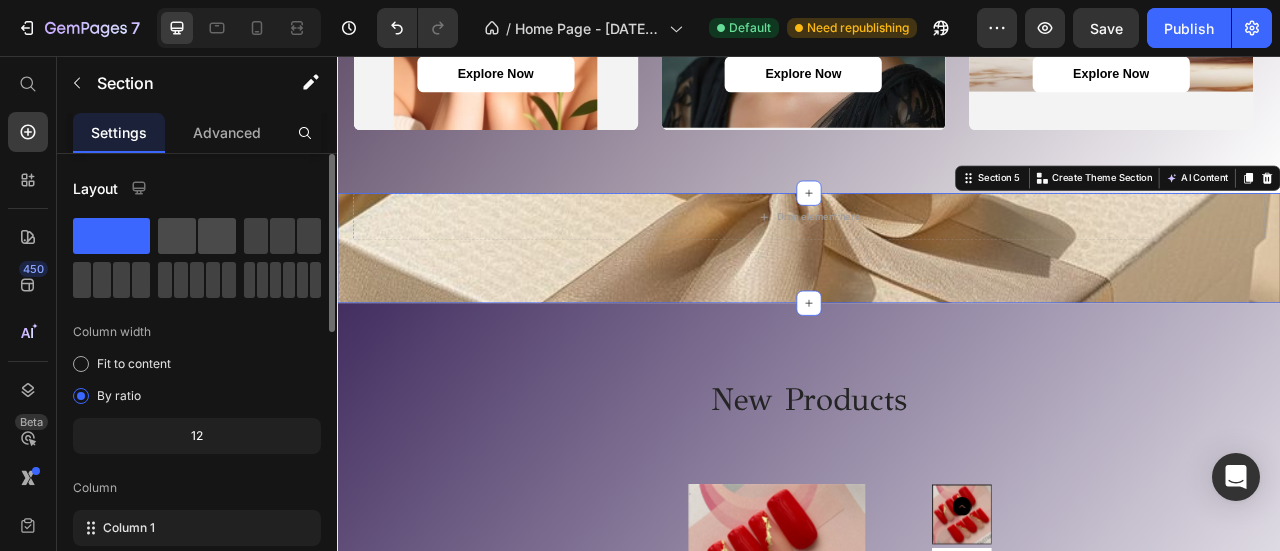 click 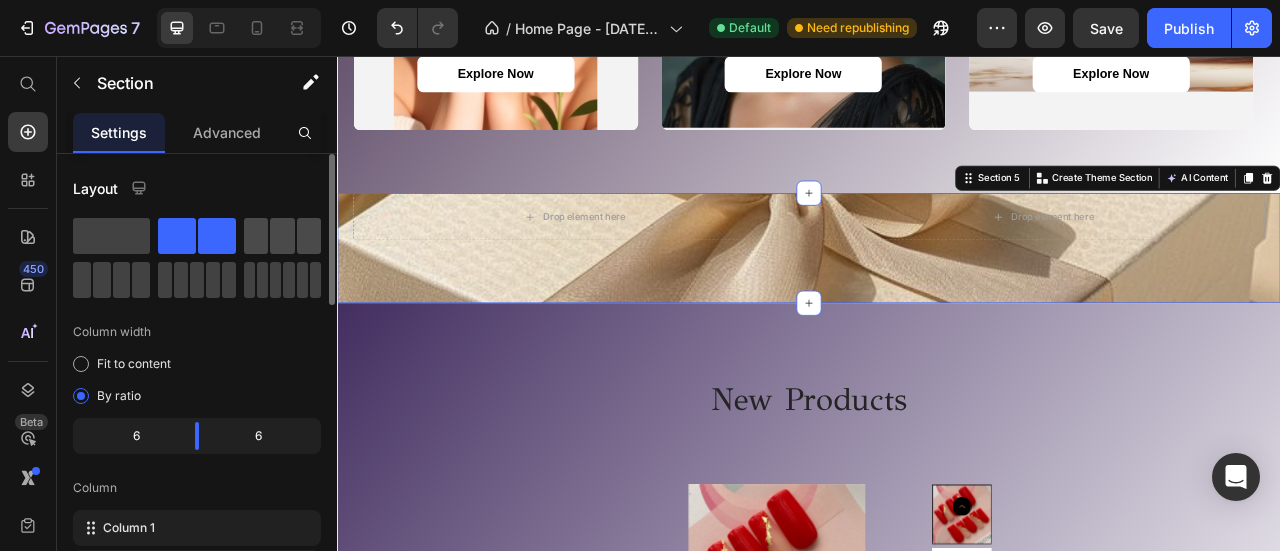click 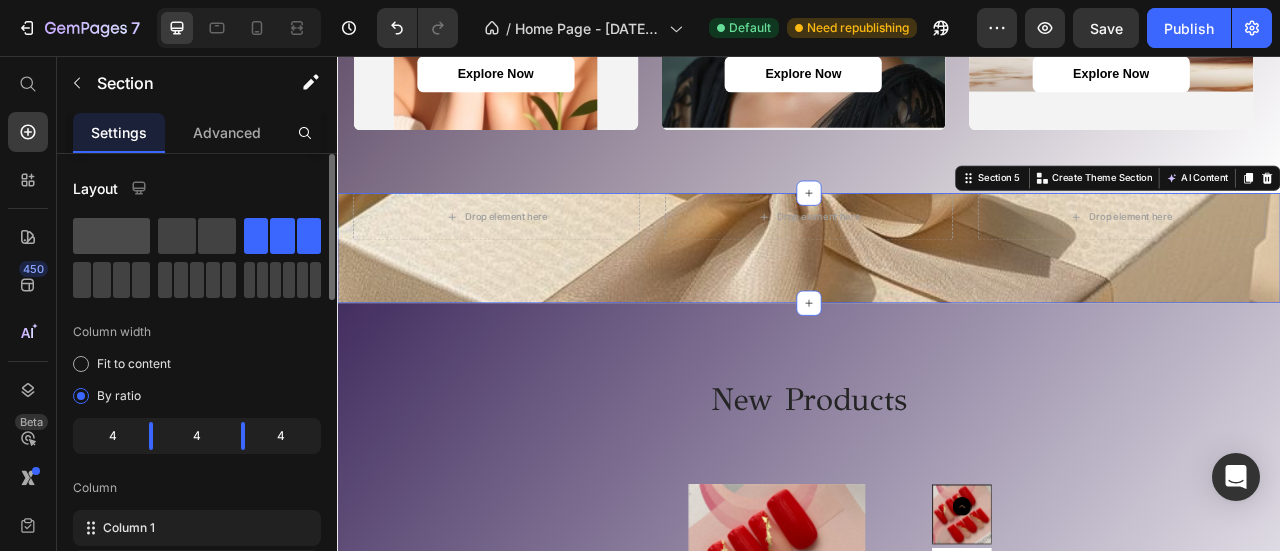click 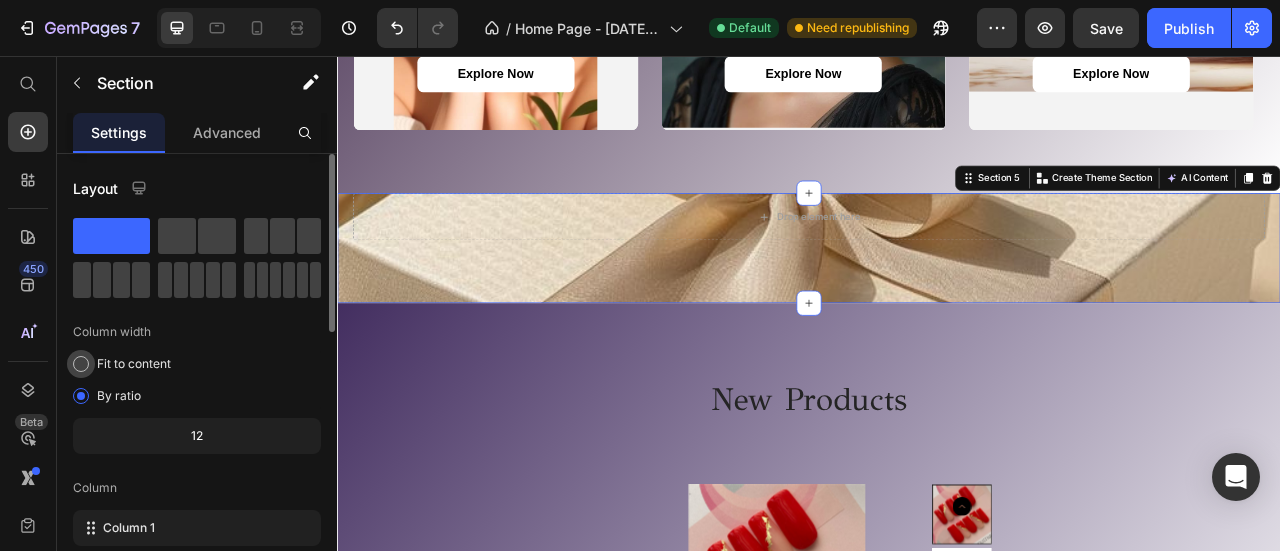 click at bounding box center (81, 364) 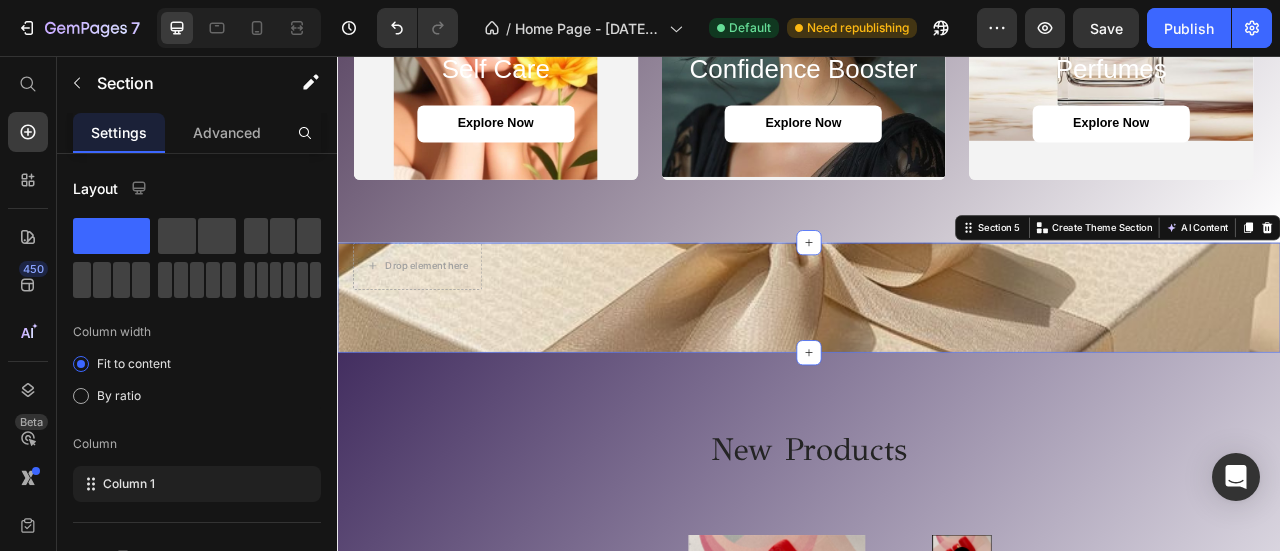 scroll, scrollTop: 2309, scrollLeft: 0, axis: vertical 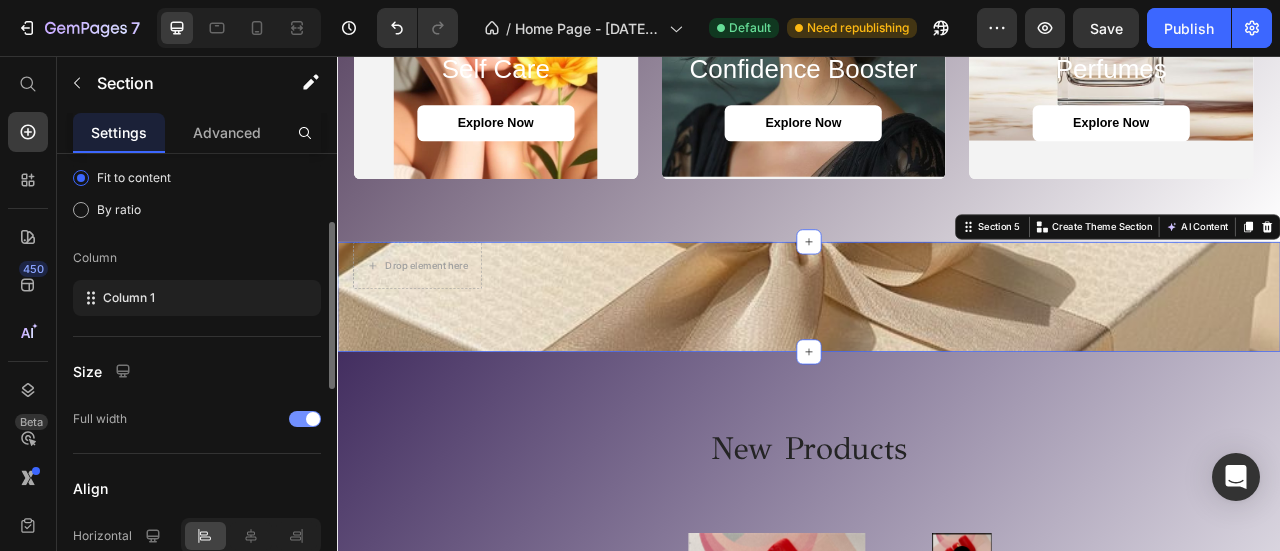 click at bounding box center (305, 419) 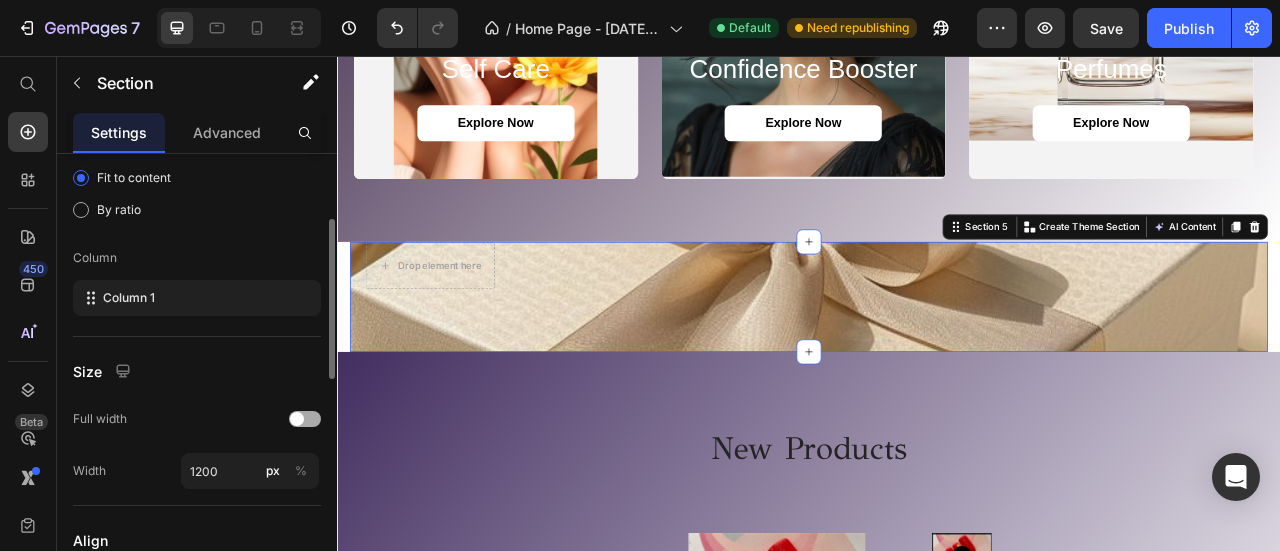click at bounding box center [305, 419] 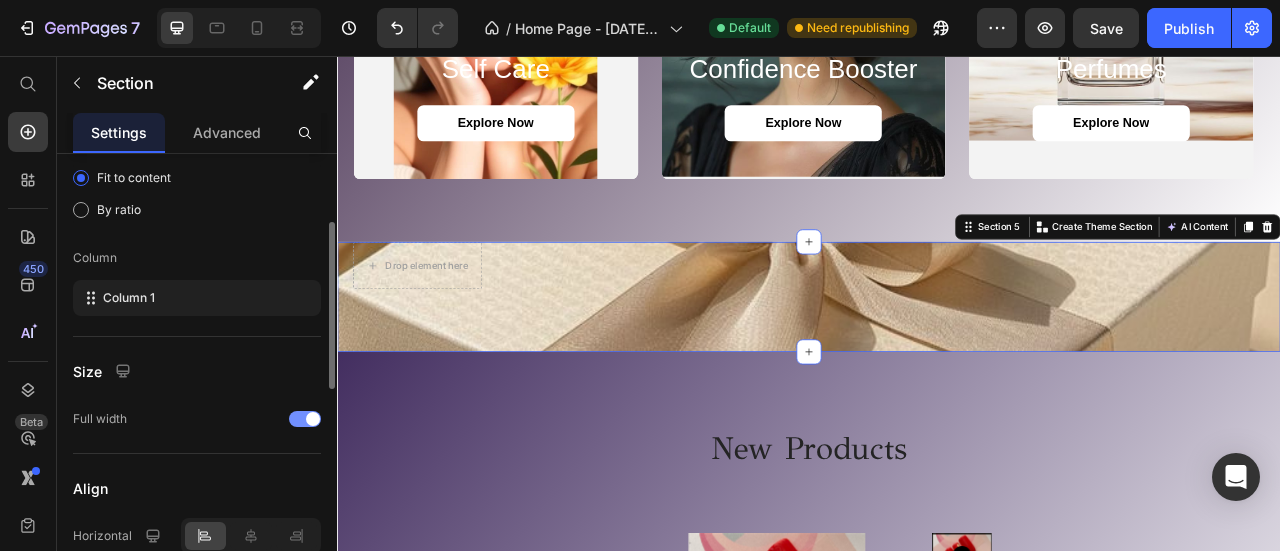 scroll, scrollTop: 378, scrollLeft: 0, axis: vertical 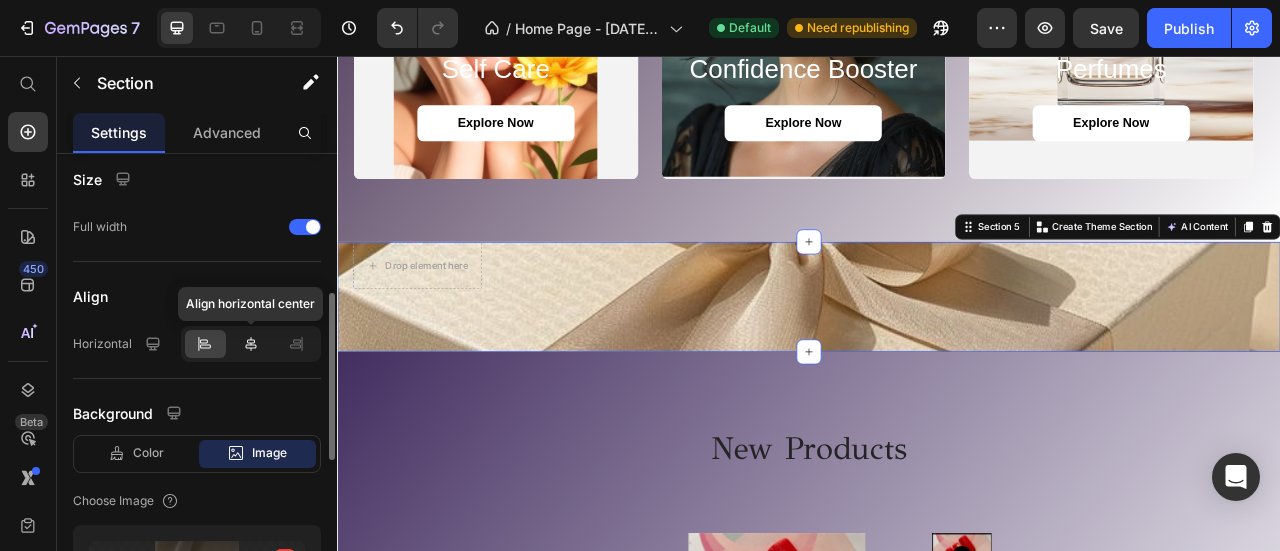 click 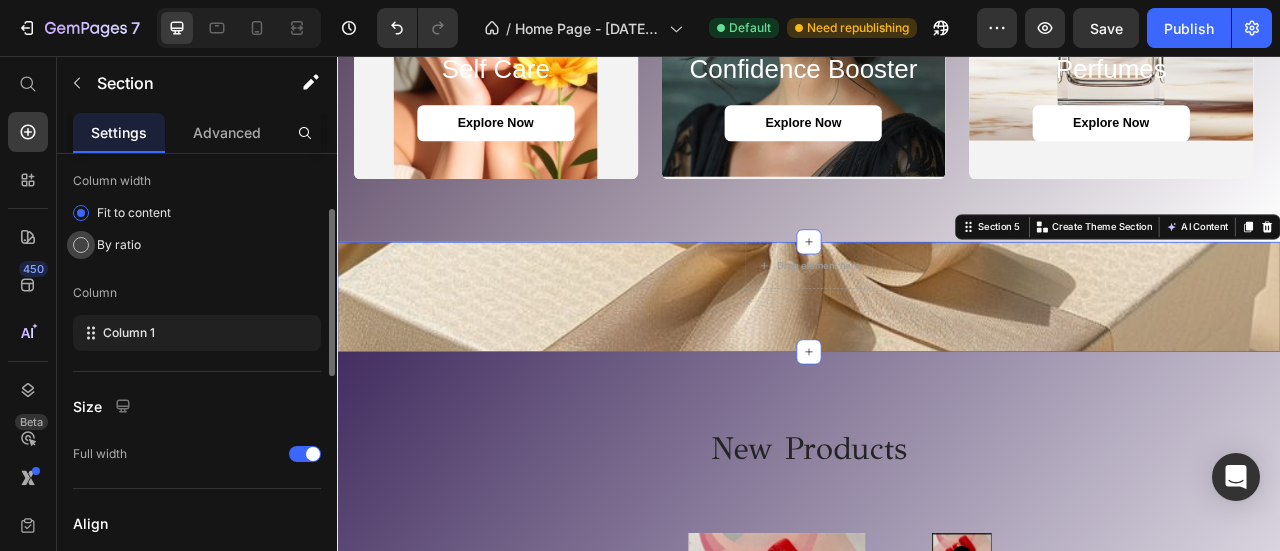 scroll, scrollTop: 0, scrollLeft: 0, axis: both 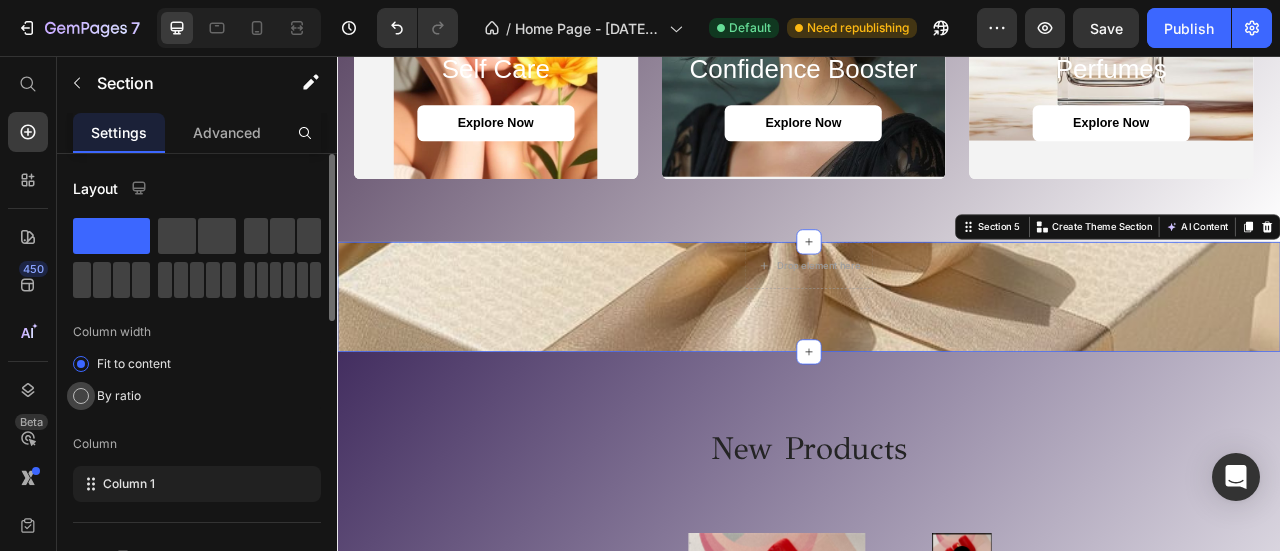 click at bounding box center (81, 396) 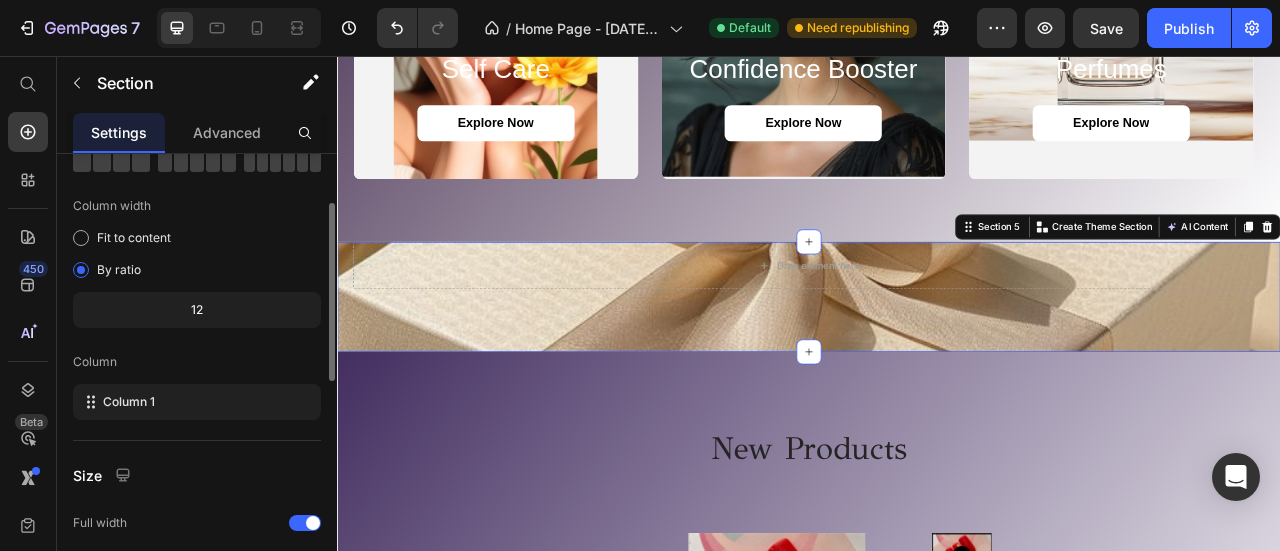 scroll, scrollTop: 0, scrollLeft: 0, axis: both 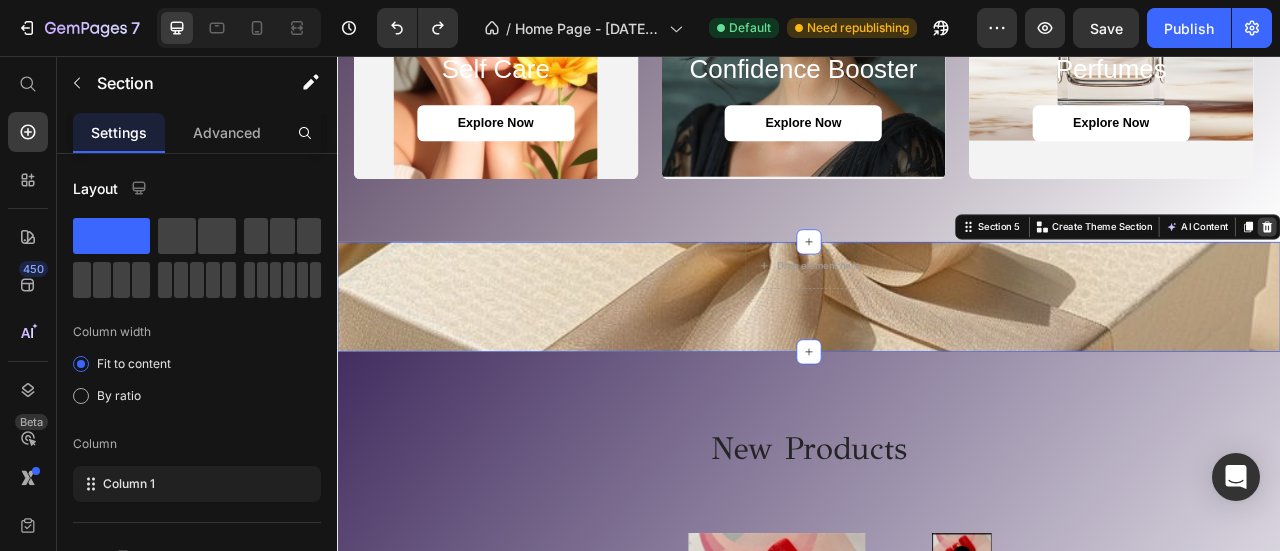 click at bounding box center (1520, 273) 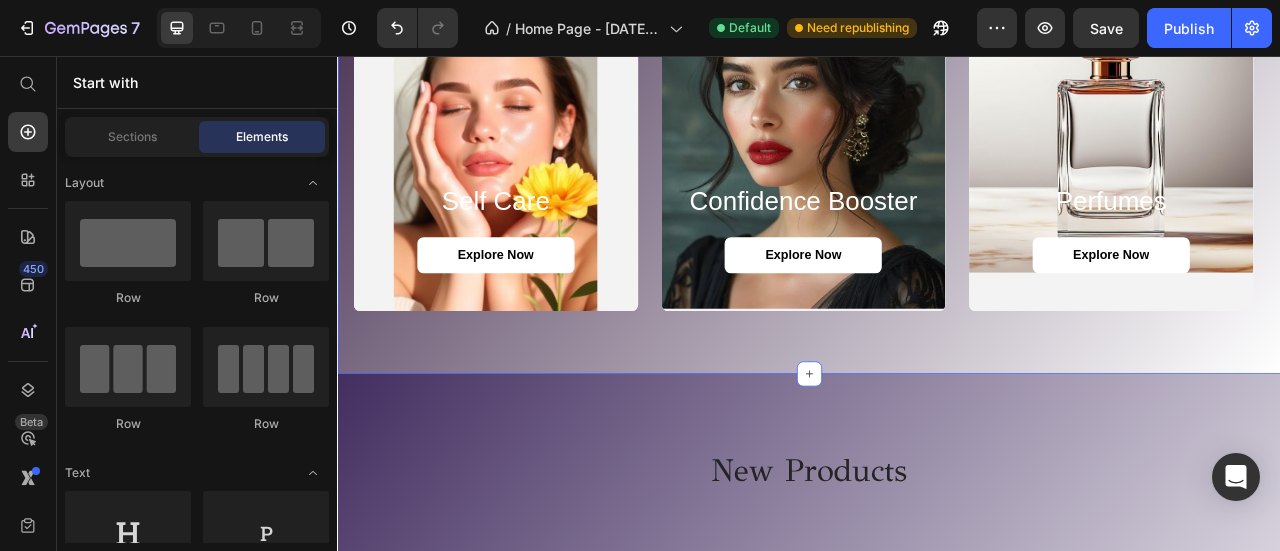scroll, scrollTop: 2071, scrollLeft: 0, axis: vertical 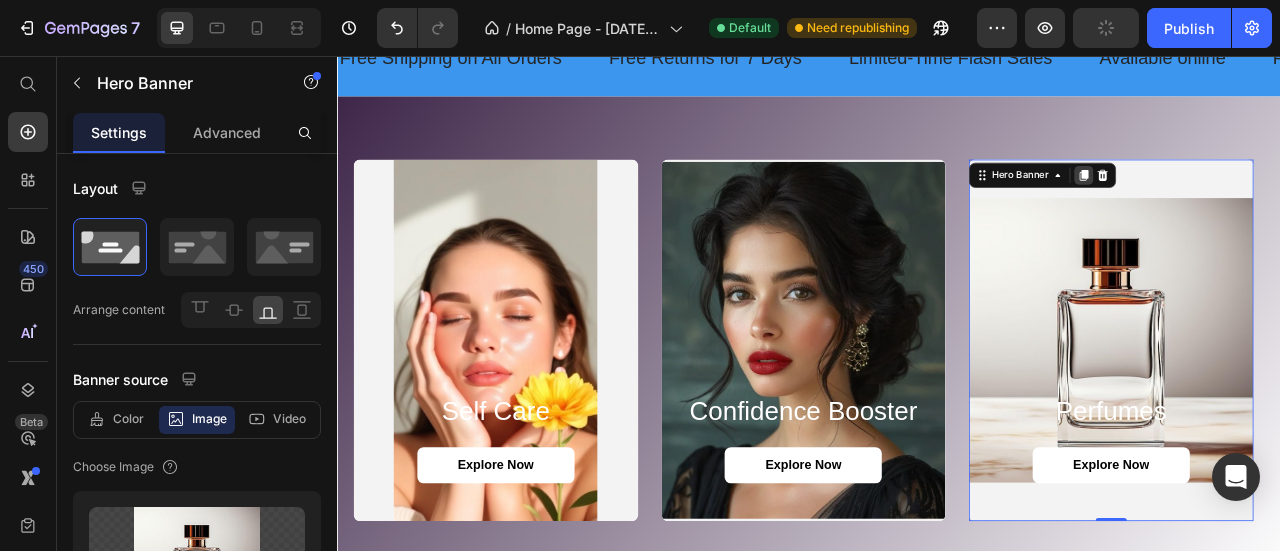 click 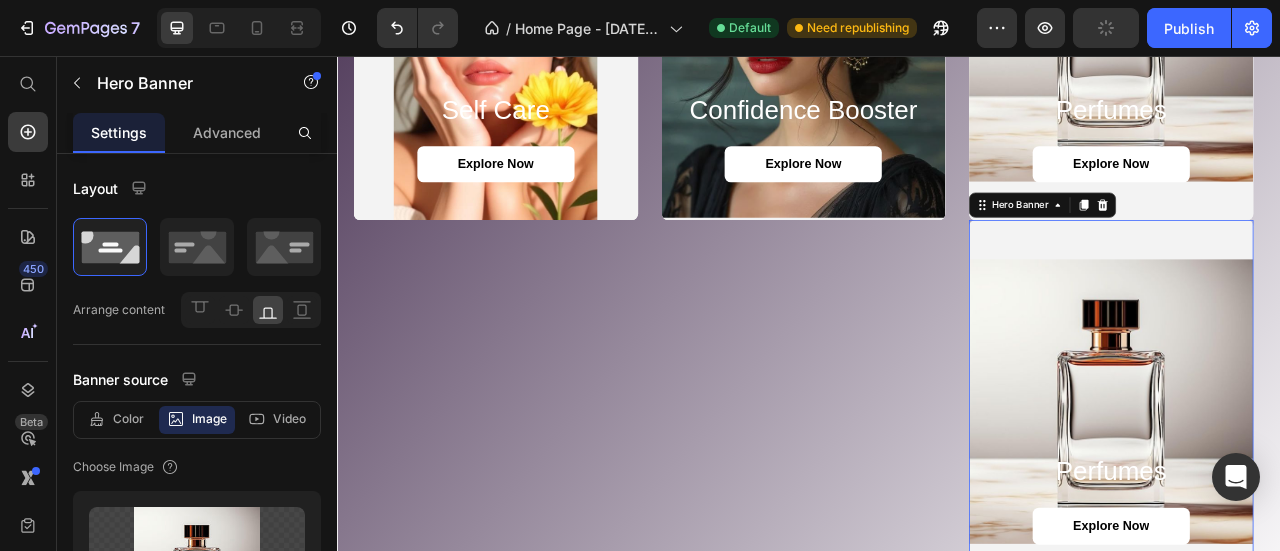 scroll, scrollTop: 2395, scrollLeft: 0, axis: vertical 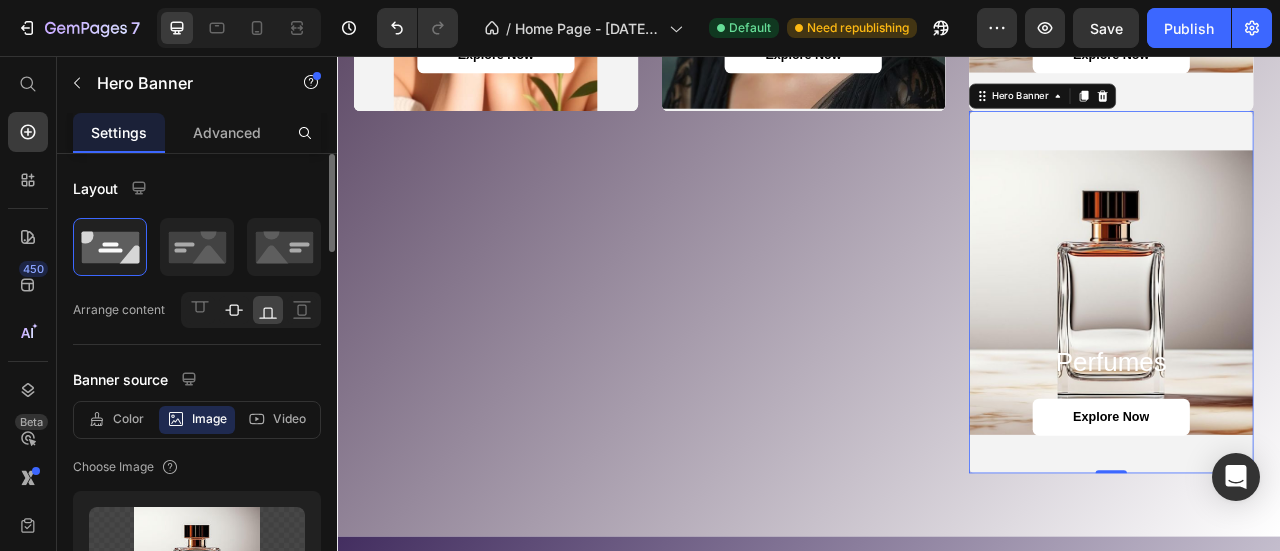 click 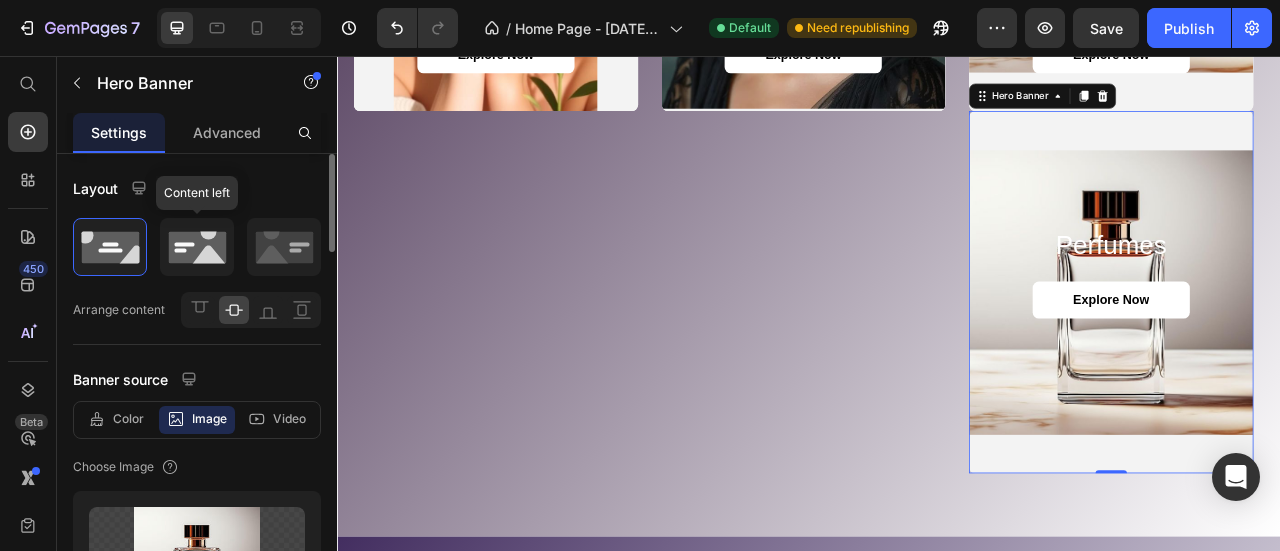 click 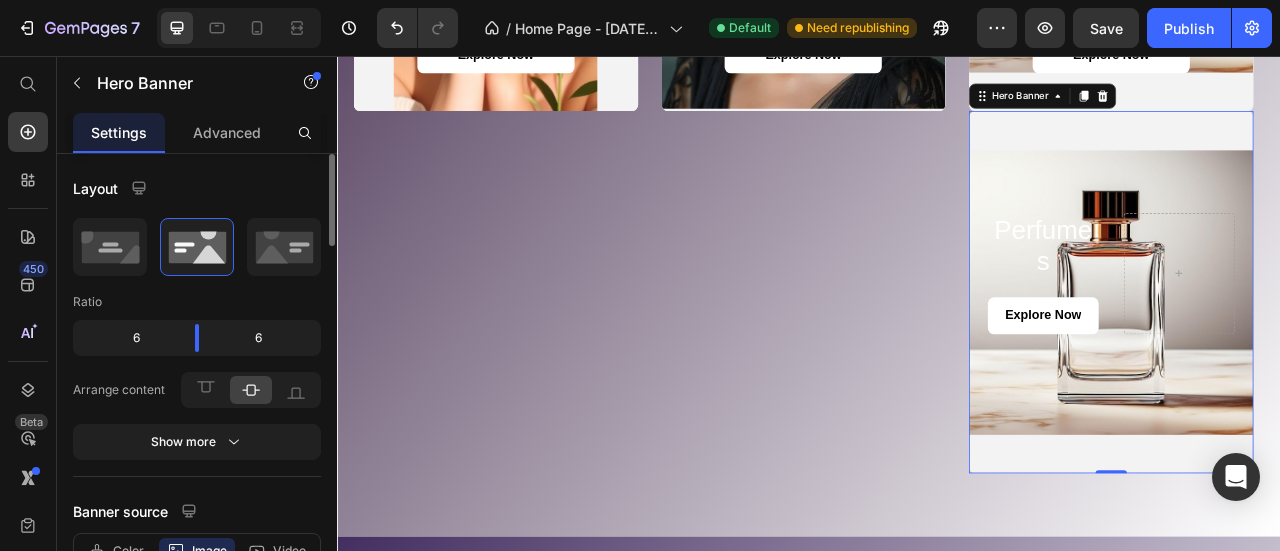 click on "6" 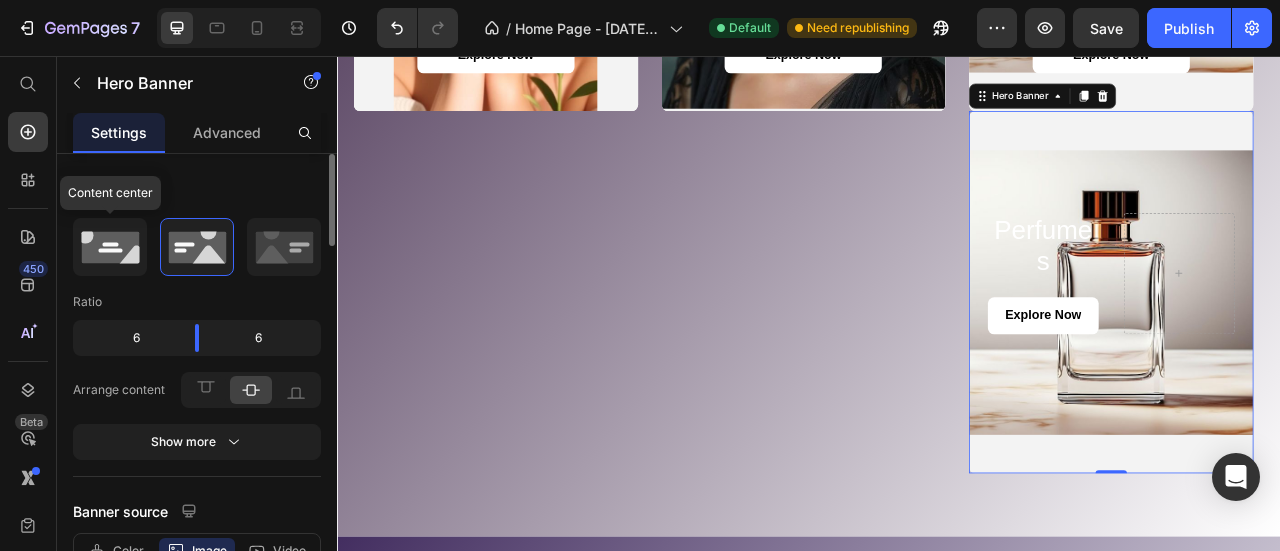 click 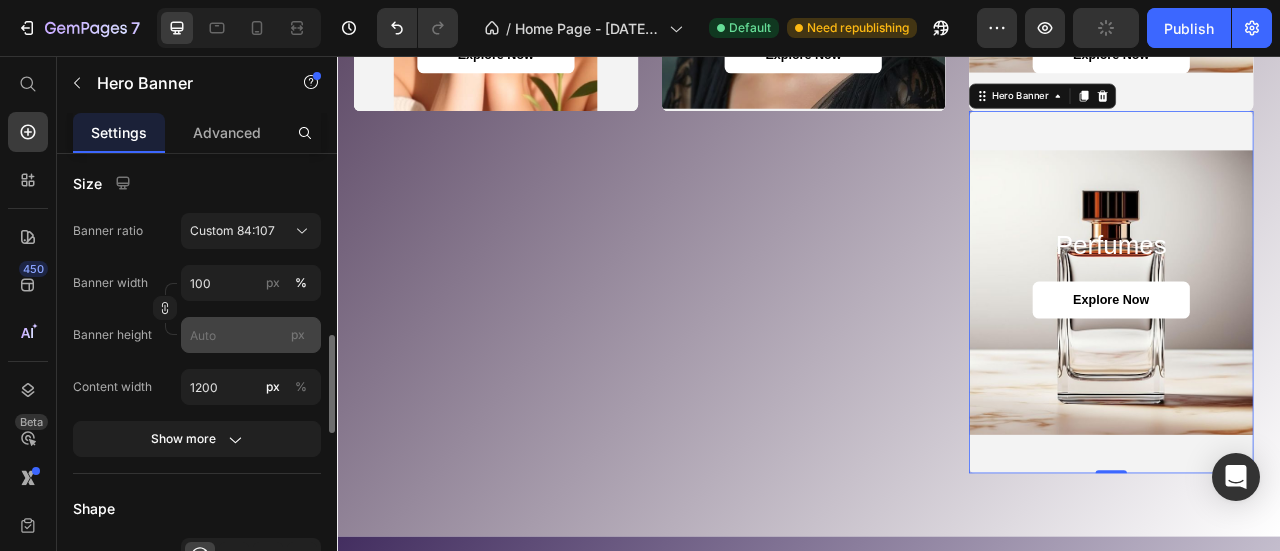 scroll, scrollTop: 863, scrollLeft: 0, axis: vertical 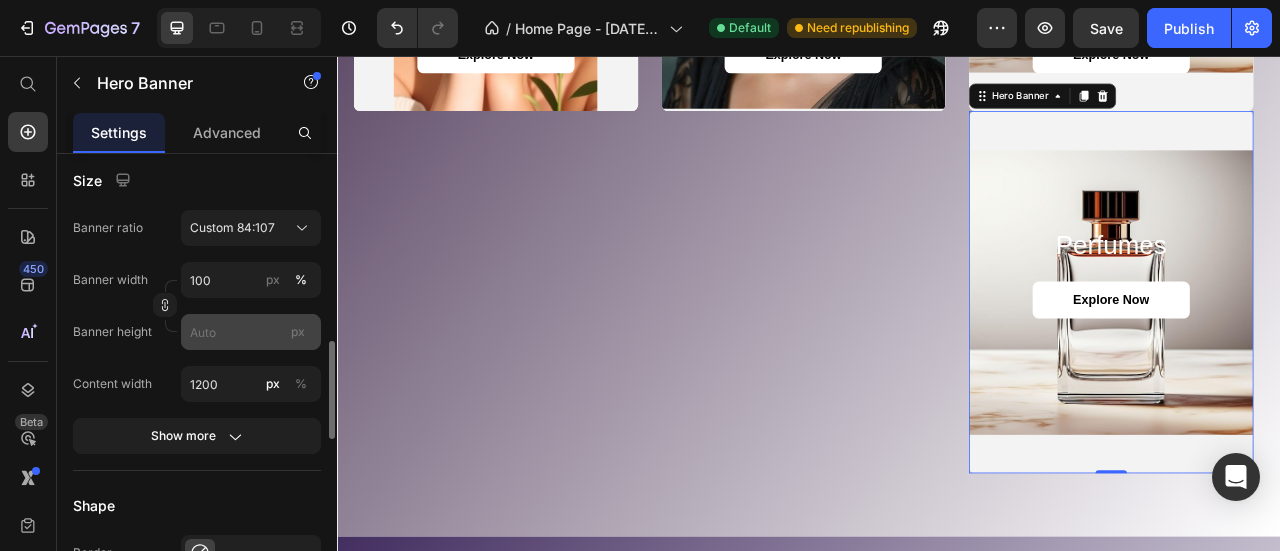click on "Show more" at bounding box center (197, 436) 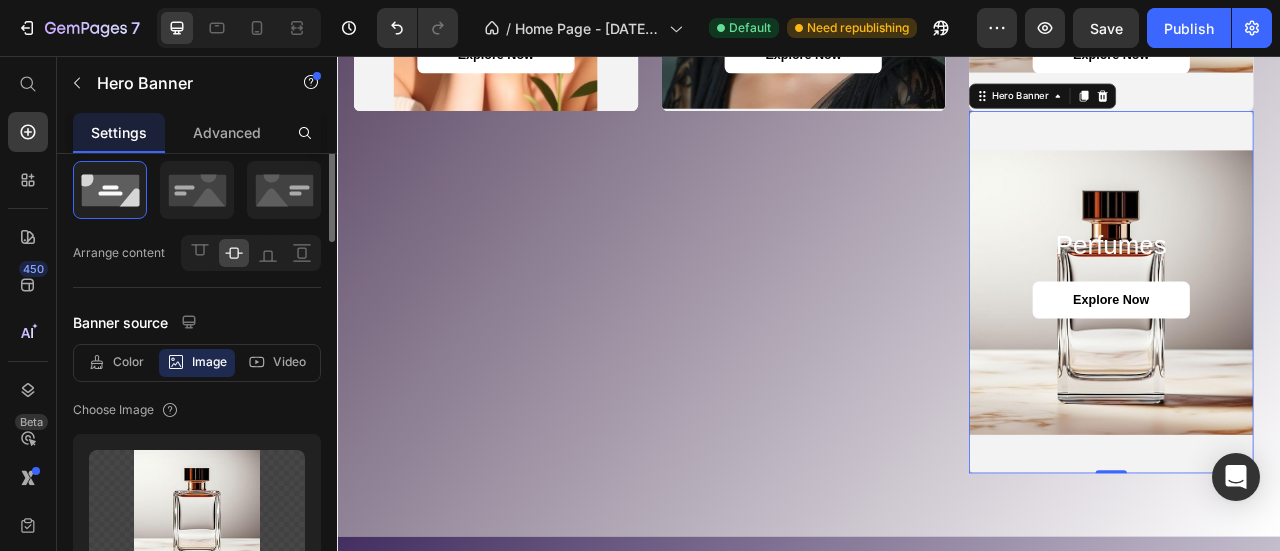 scroll, scrollTop: 0, scrollLeft: 0, axis: both 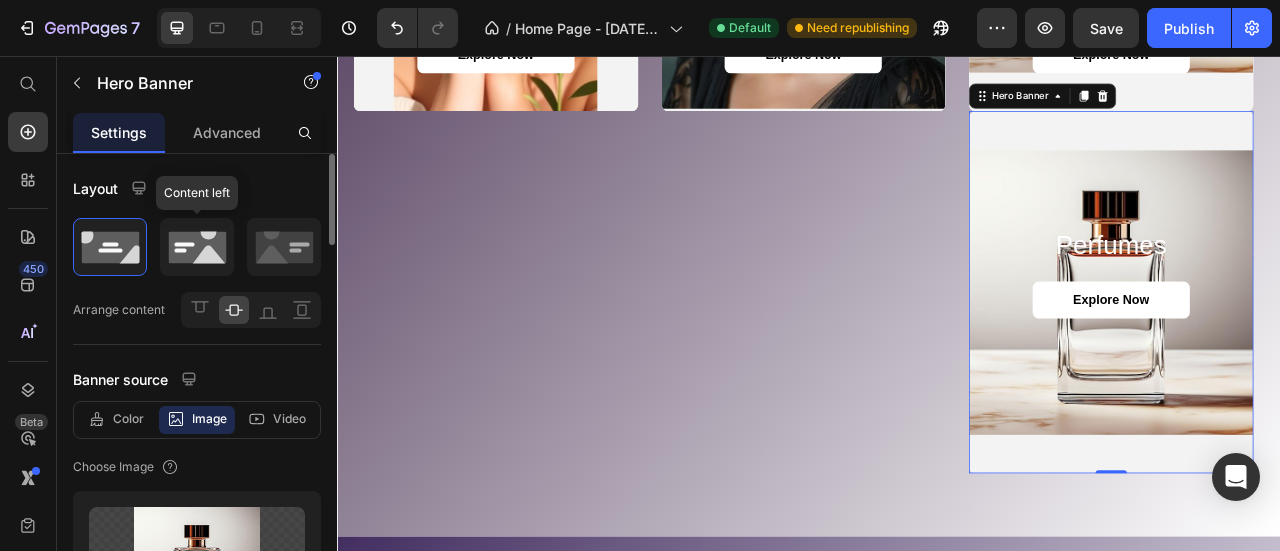 click 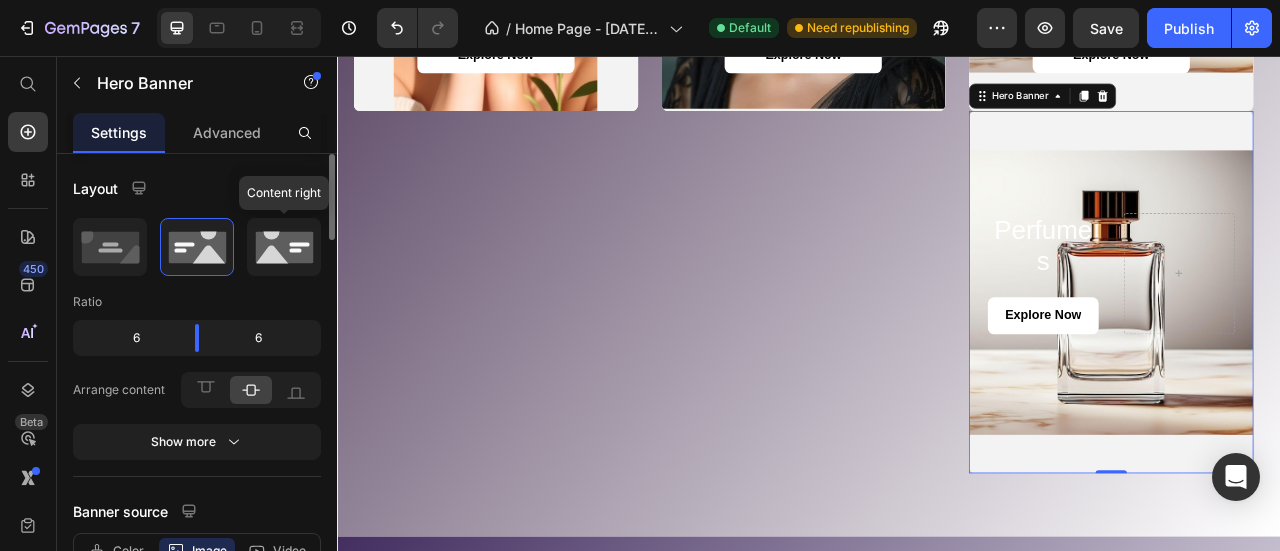 click 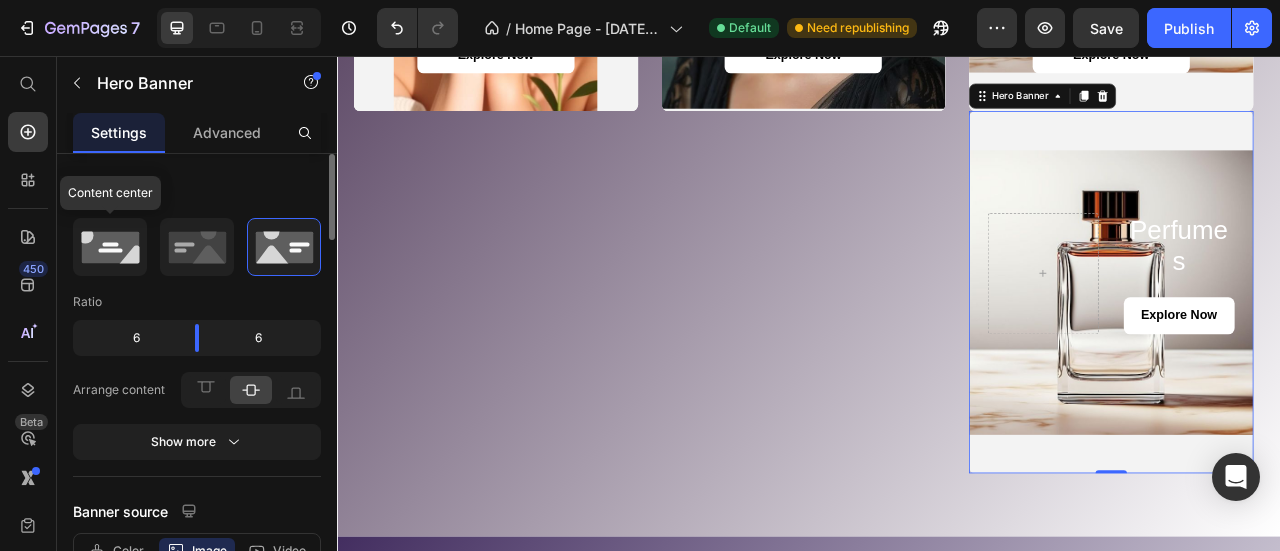 click 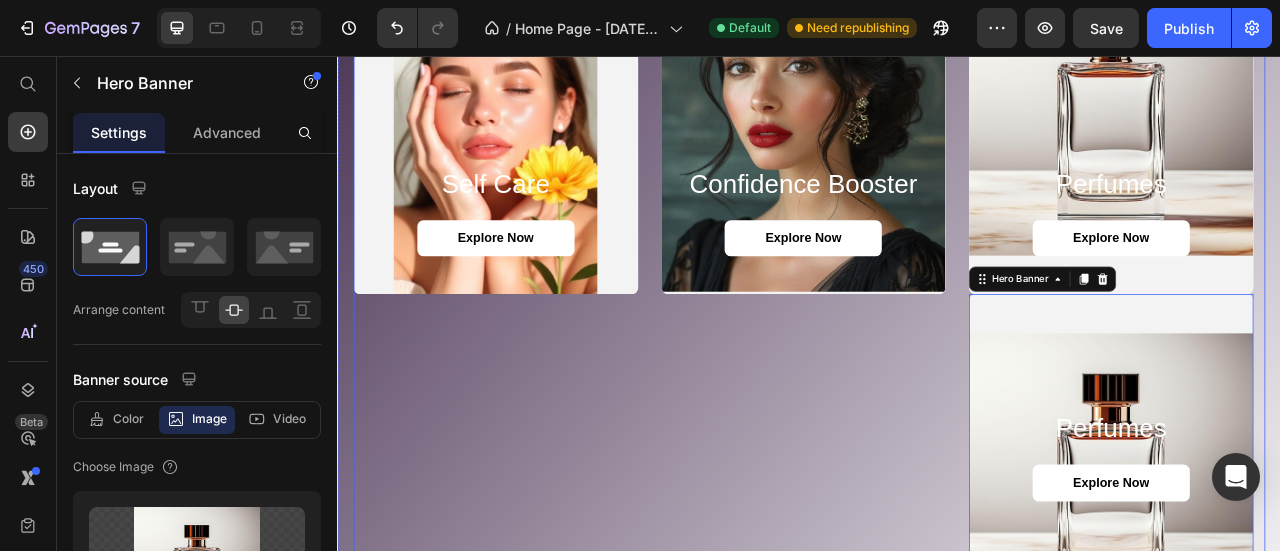 scroll, scrollTop: 2111, scrollLeft: 0, axis: vertical 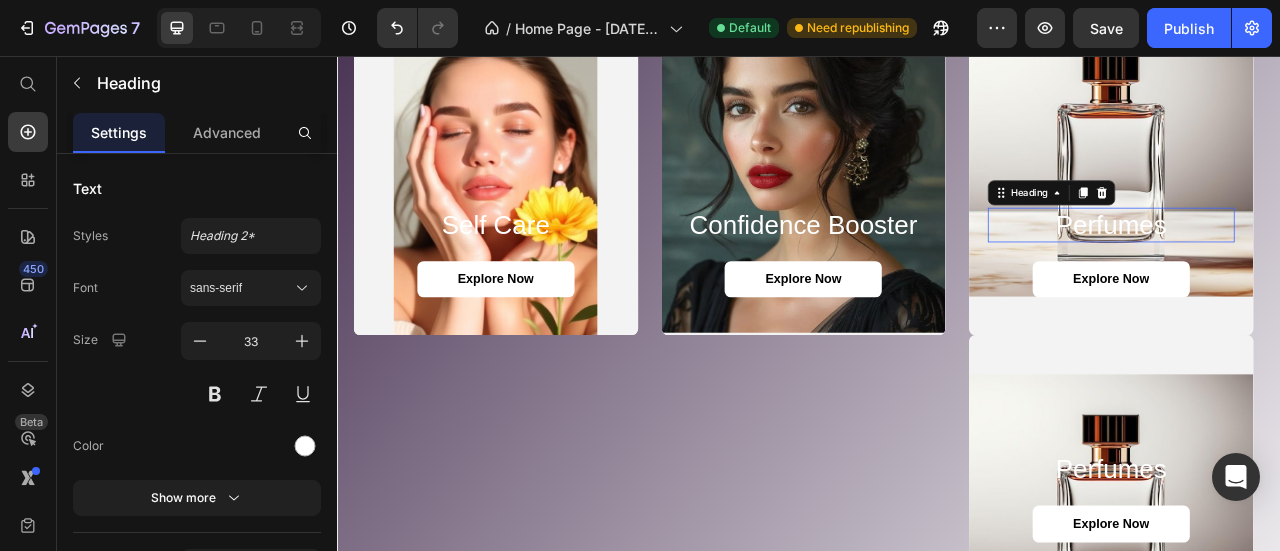 click on "Perfumes Heading   0 explore now Button" at bounding box center [1321, 180] 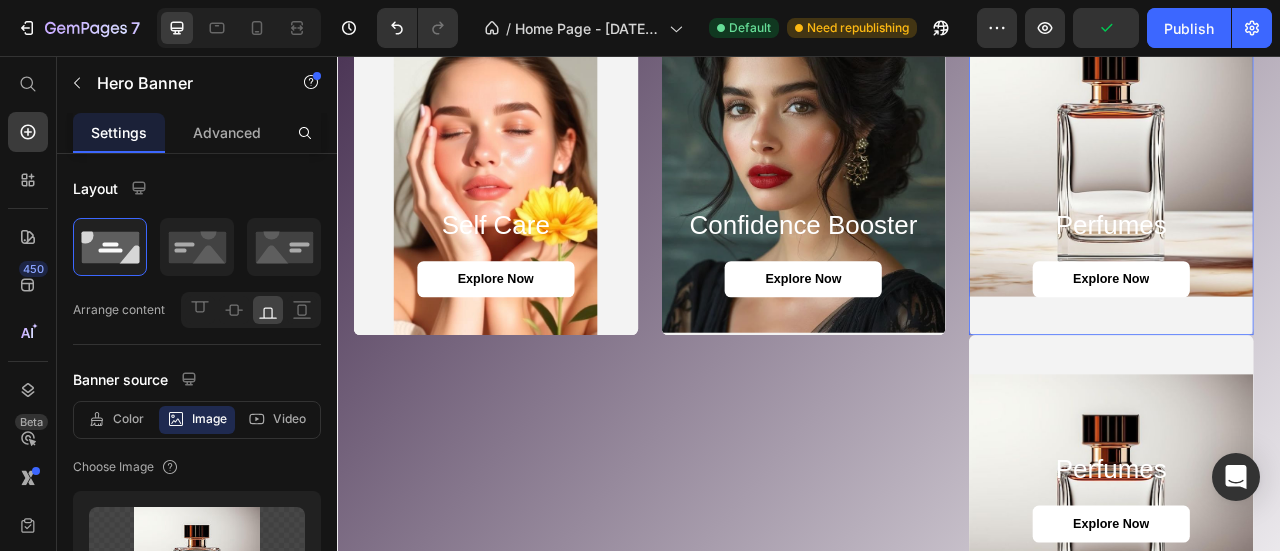 click at bounding box center (1321, 180) 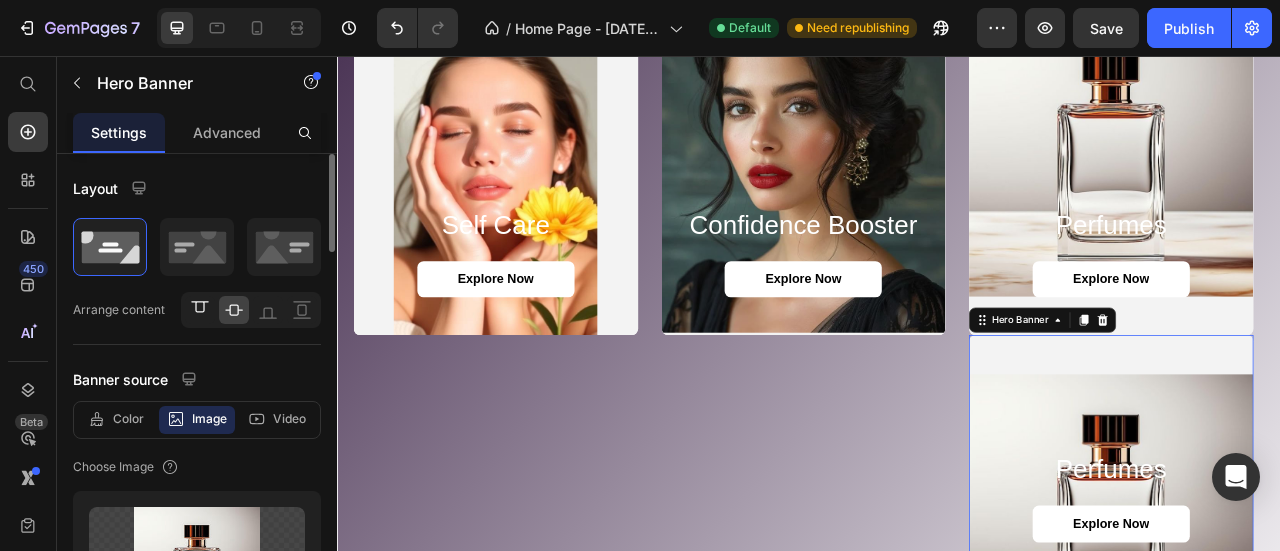 click 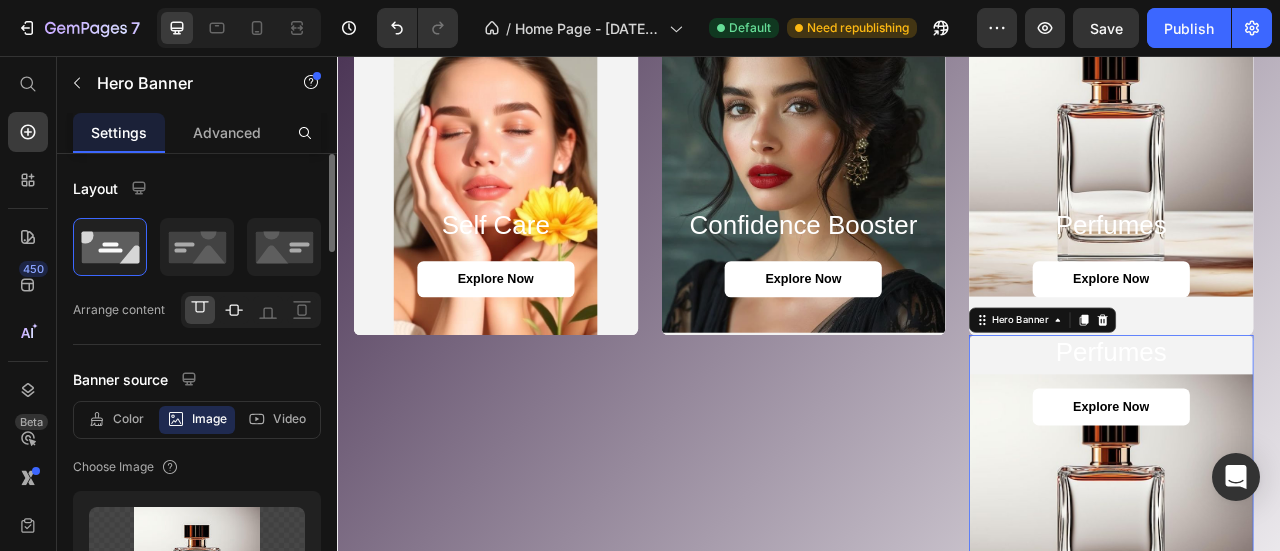 click 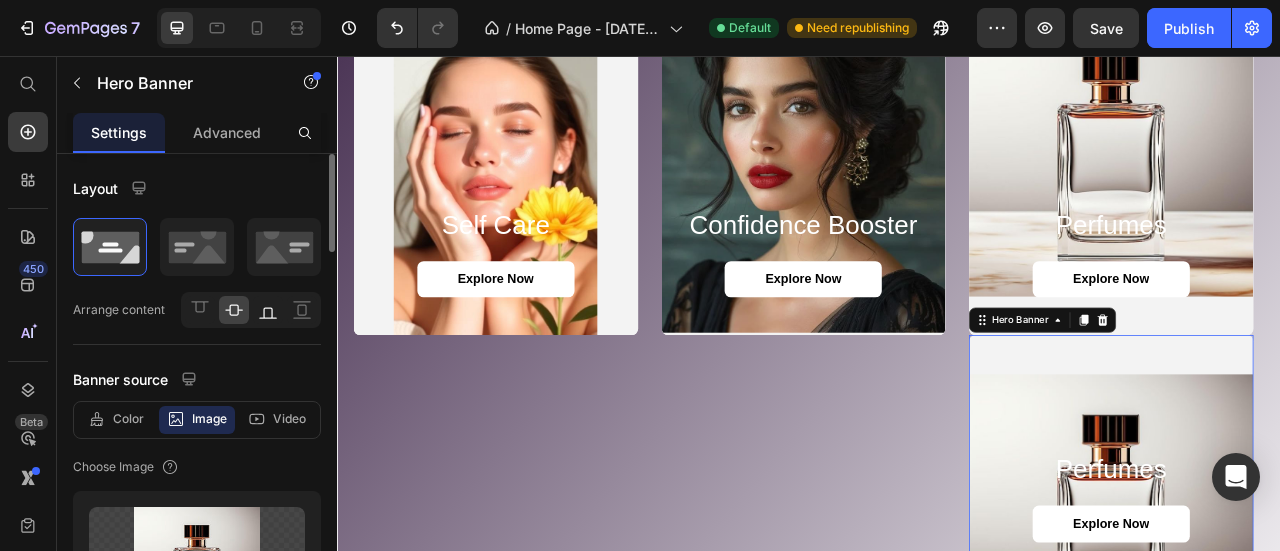 click 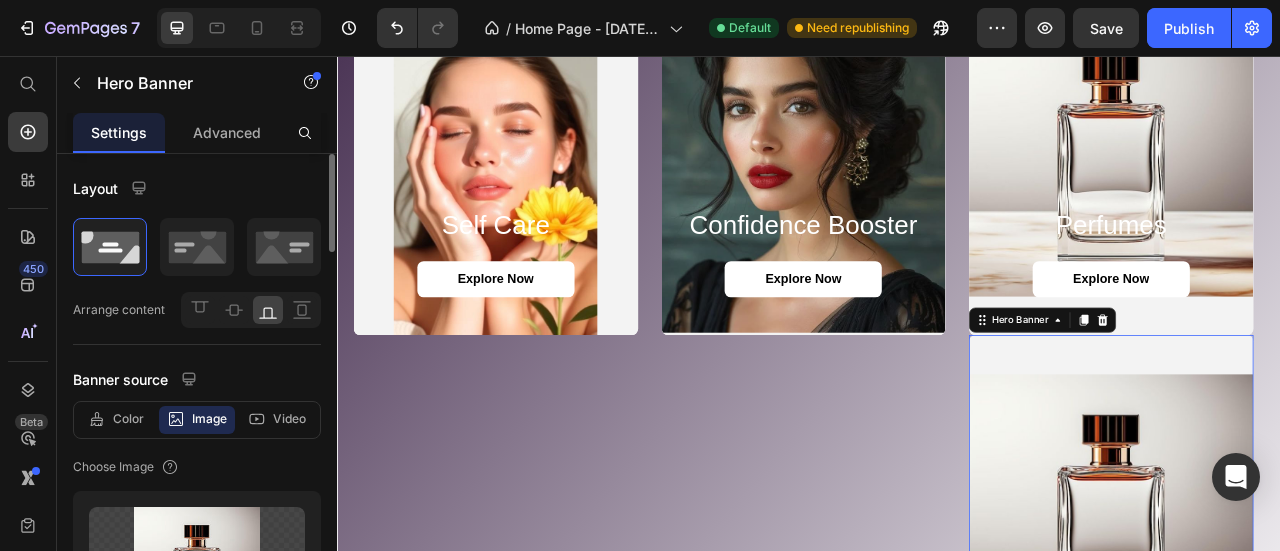 click 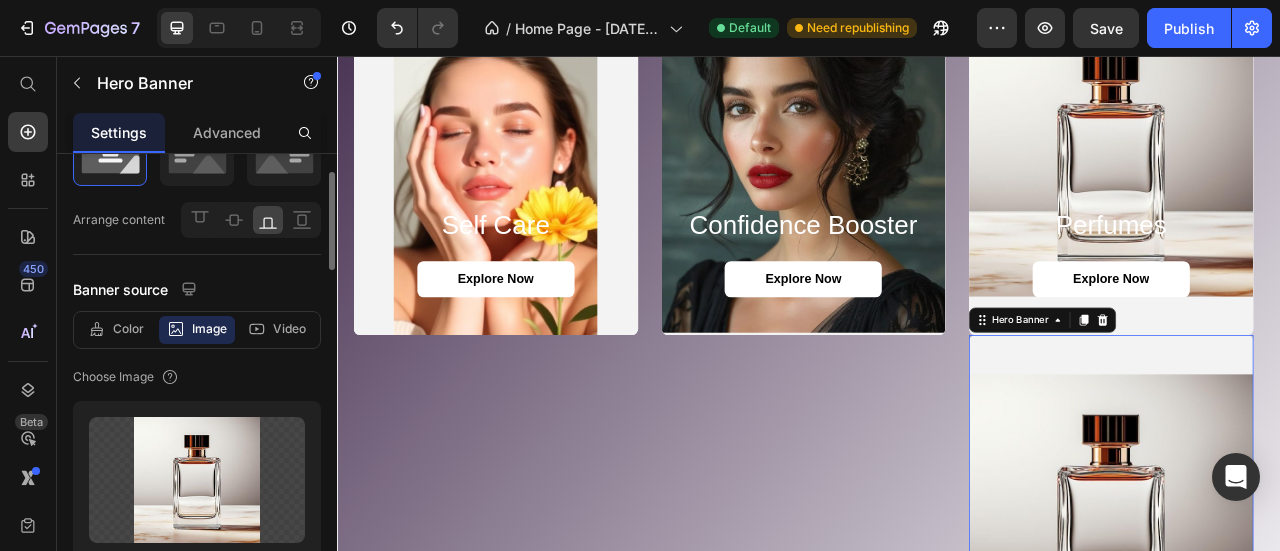scroll, scrollTop: 90, scrollLeft: 0, axis: vertical 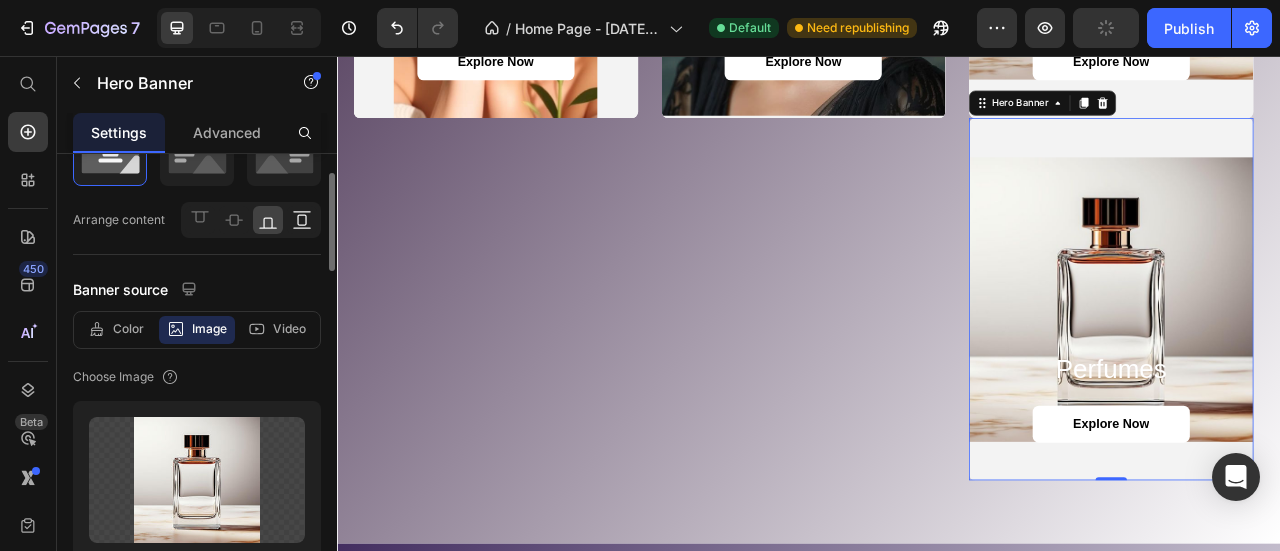 click 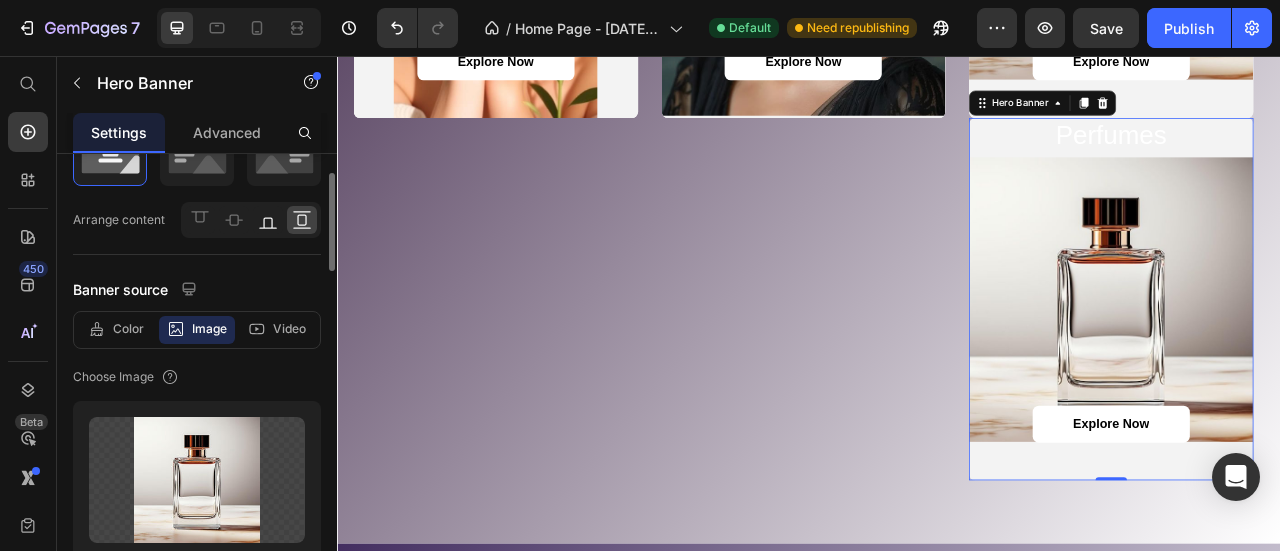 click 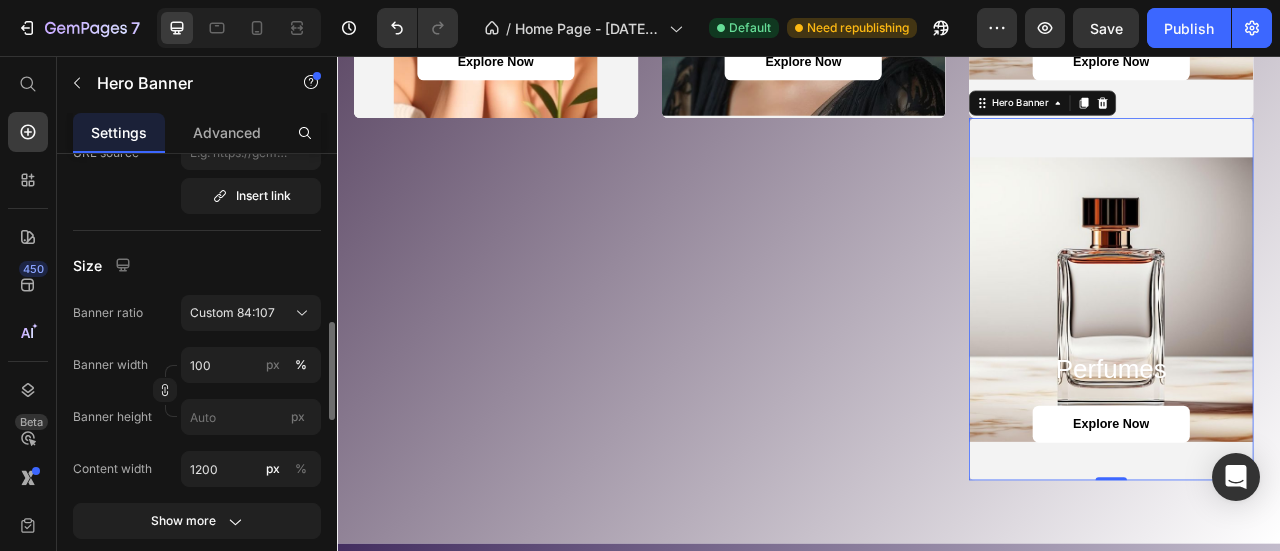 scroll, scrollTop: 790, scrollLeft: 0, axis: vertical 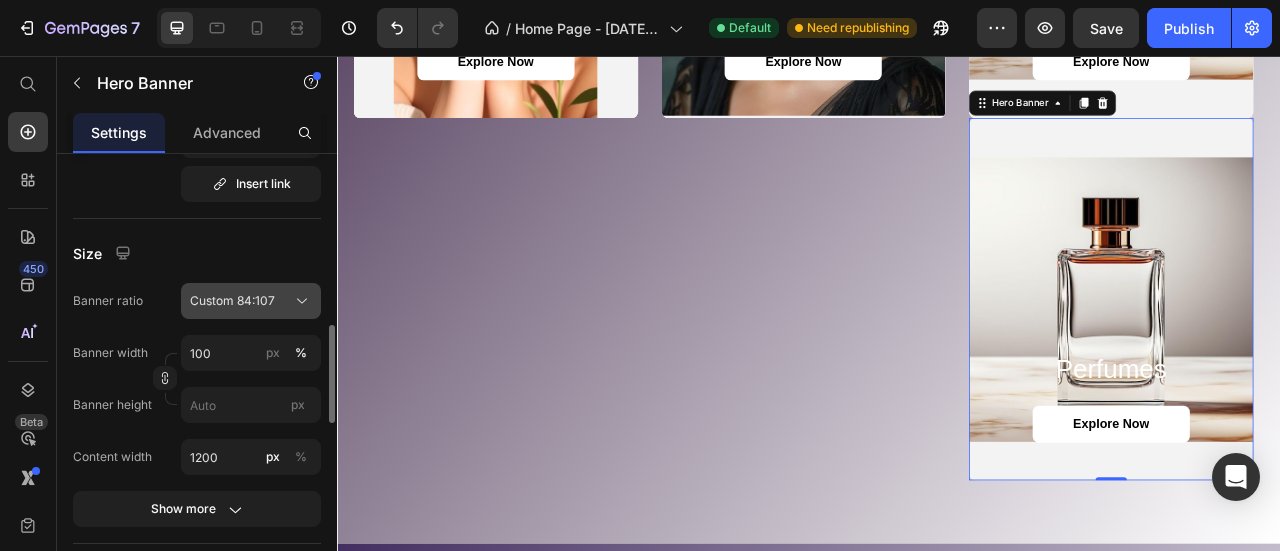 click on "Custom 84:107" at bounding box center (232, 301) 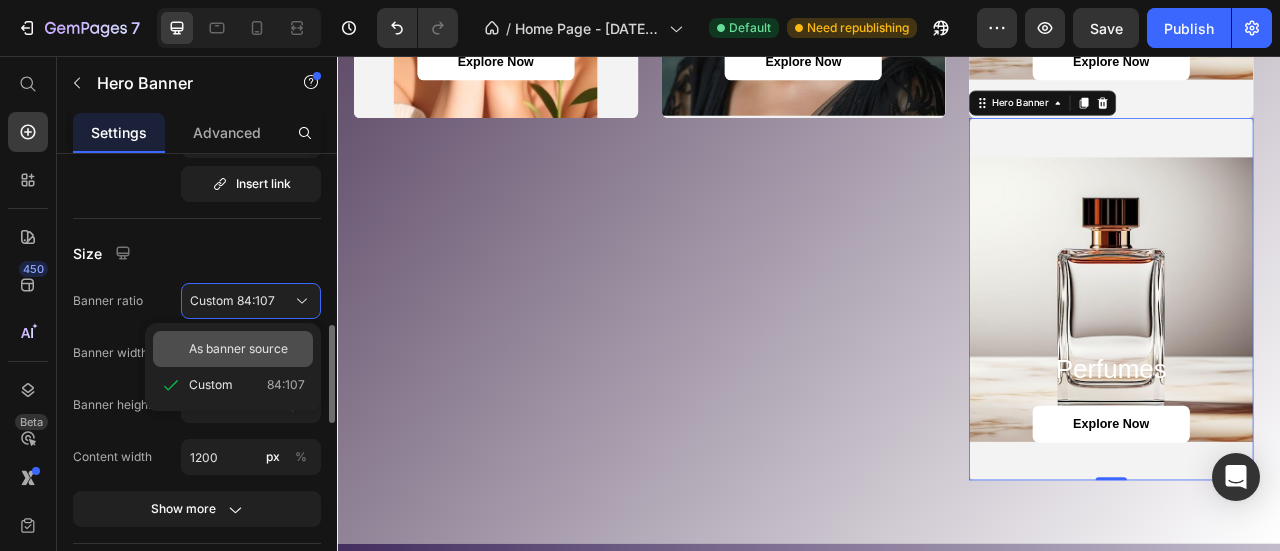 click on "As banner source" at bounding box center (238, 349) 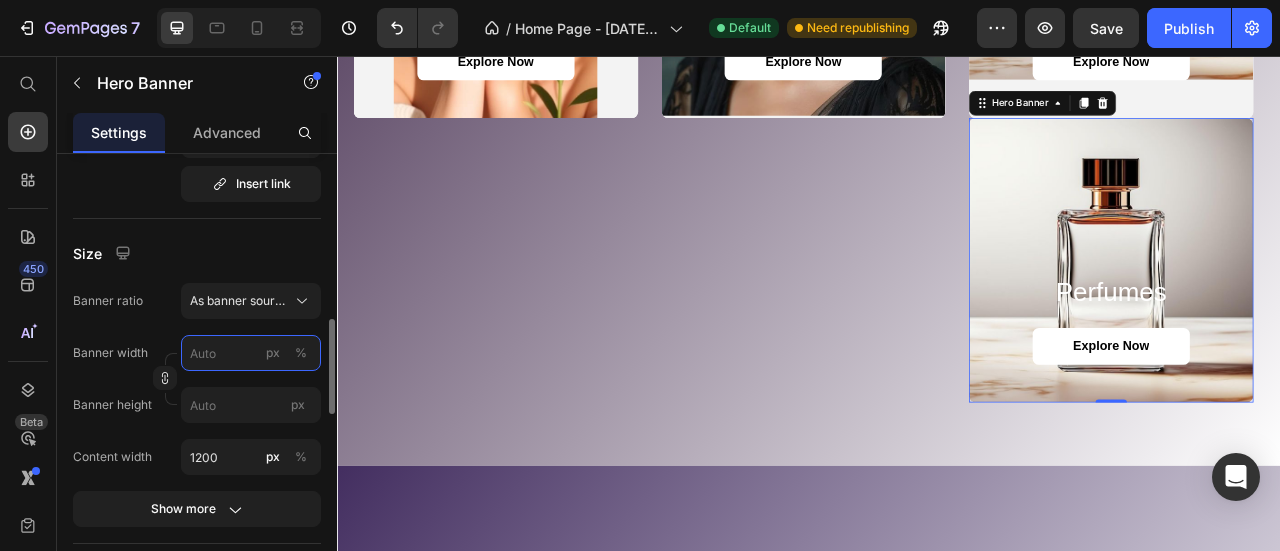 click on "px %" at bounding box center (251, 353) 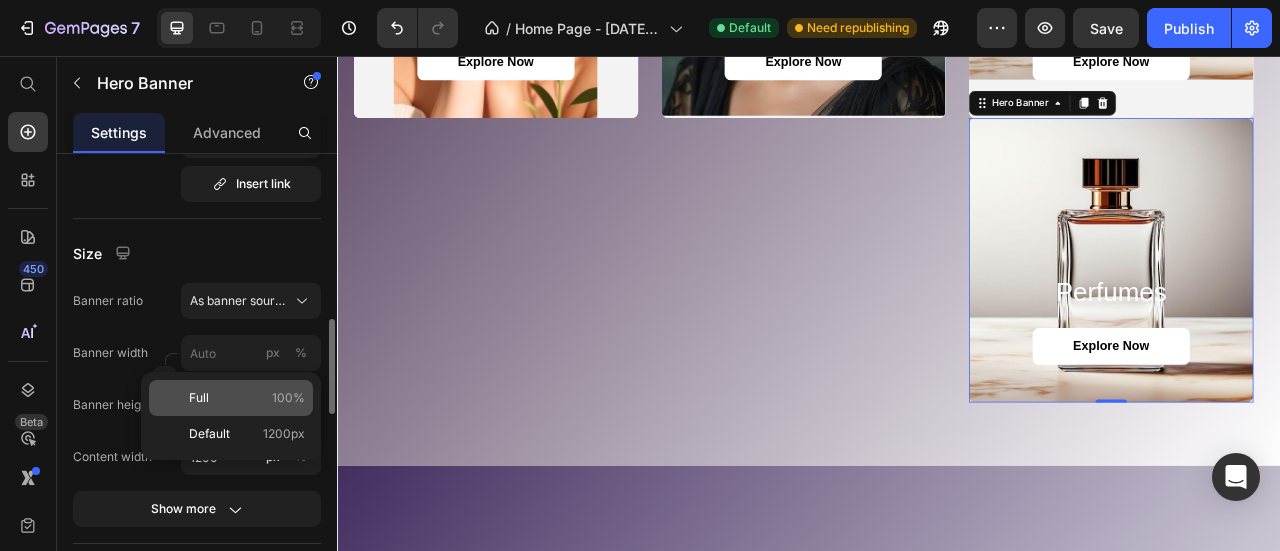 click on "Full 100%" at bounding box center (247, 398) 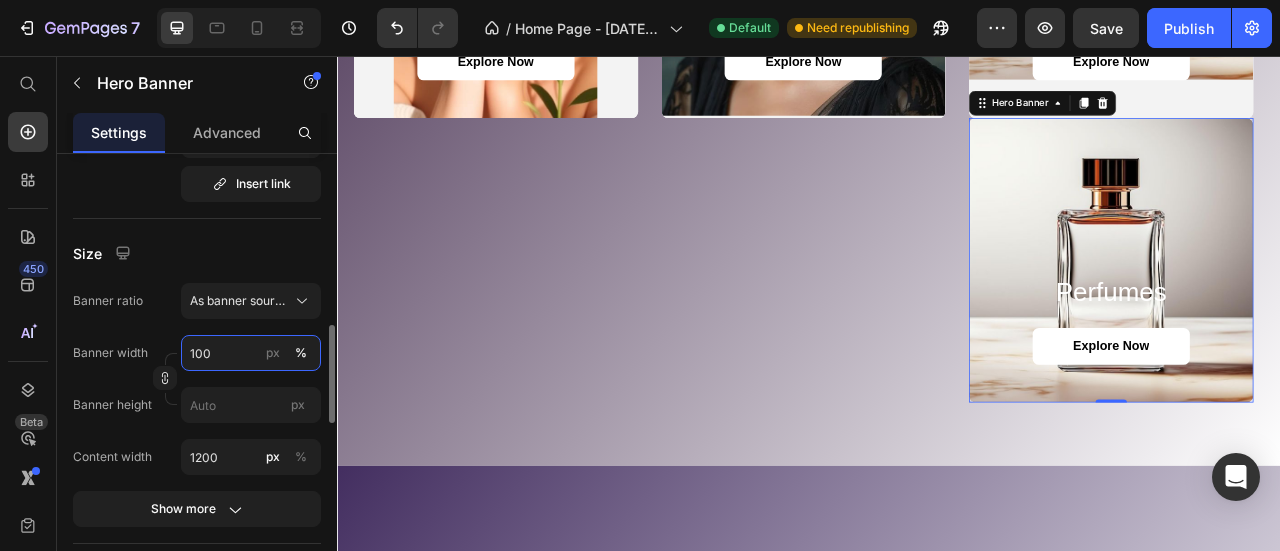 click on "100" at bounding box center (251, 353) 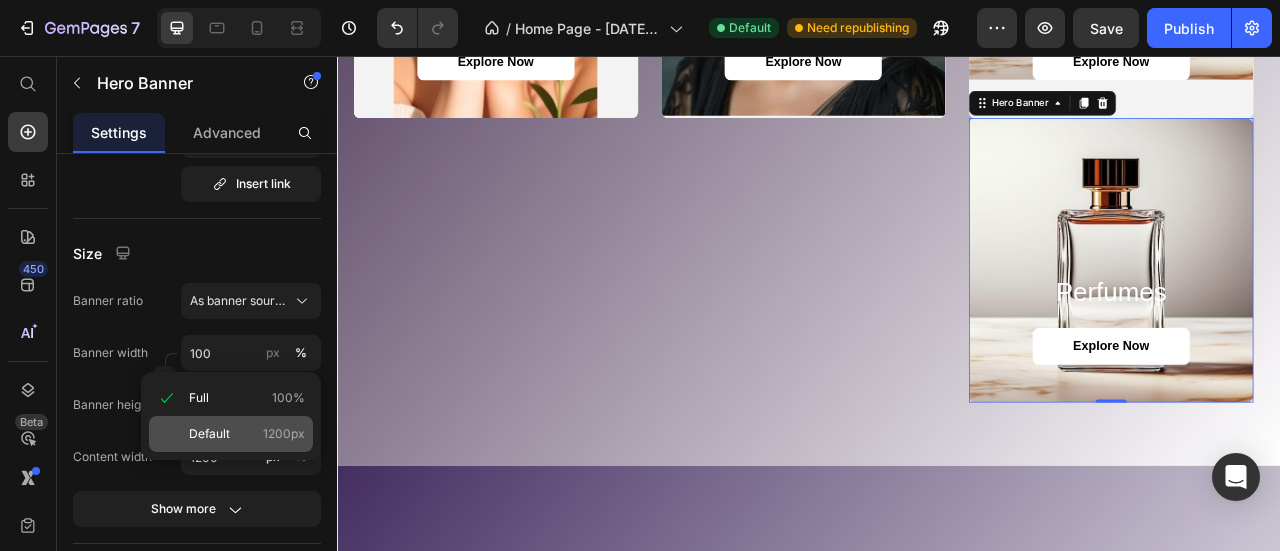 click on "Default" at bounding box center (209, 434) 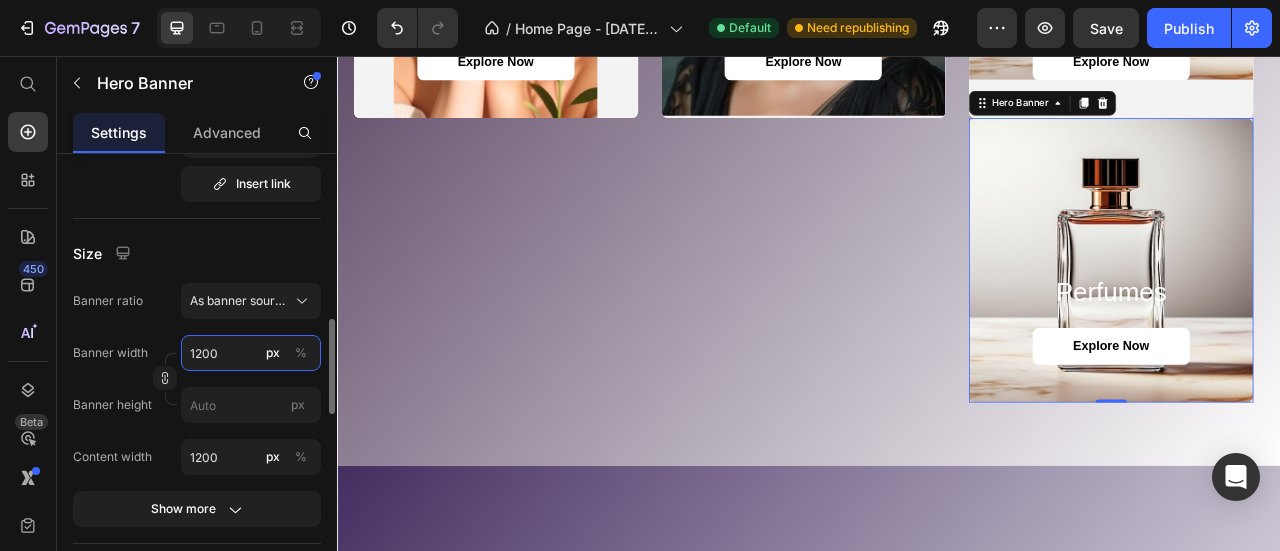 click on "1200" at bounding box center (251, 353) 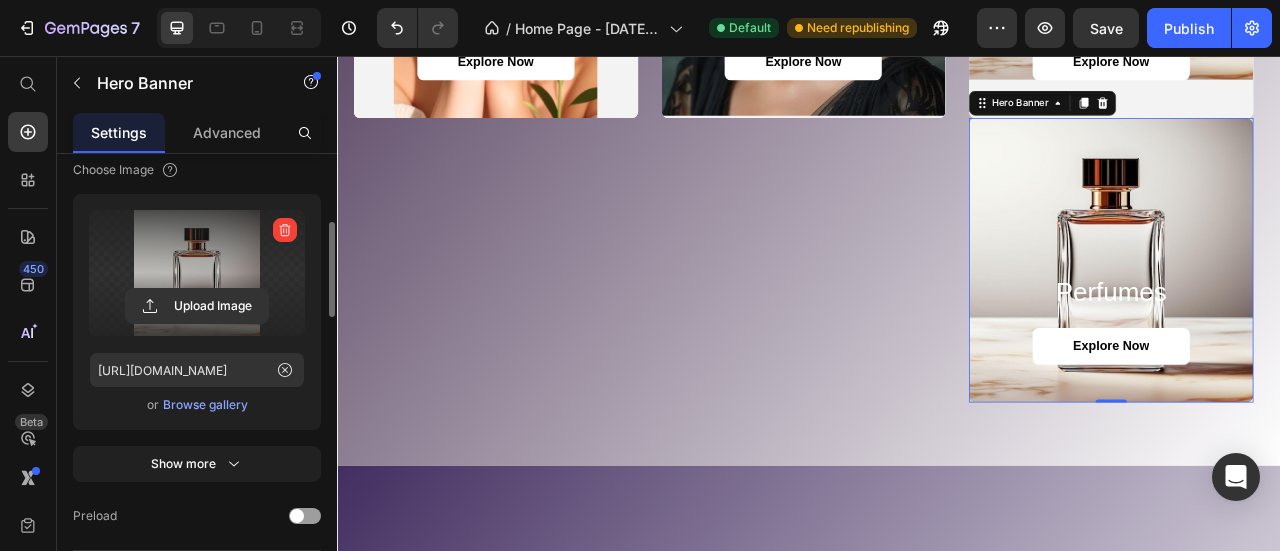 scroll, scrollTop: 296, scrollLeft: 0, axis: vertical 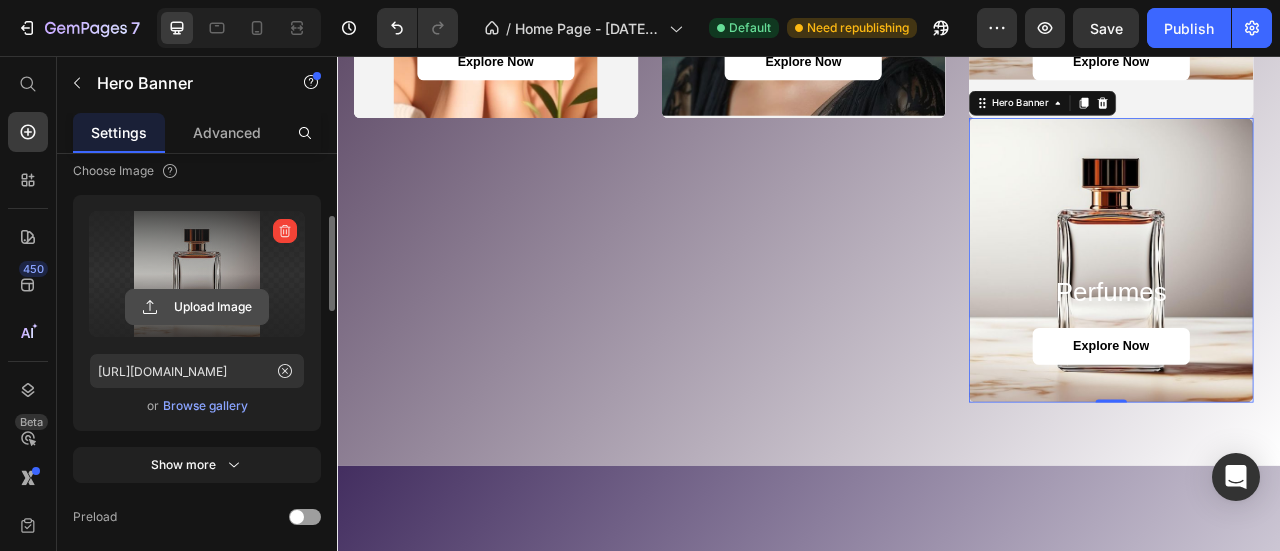 click 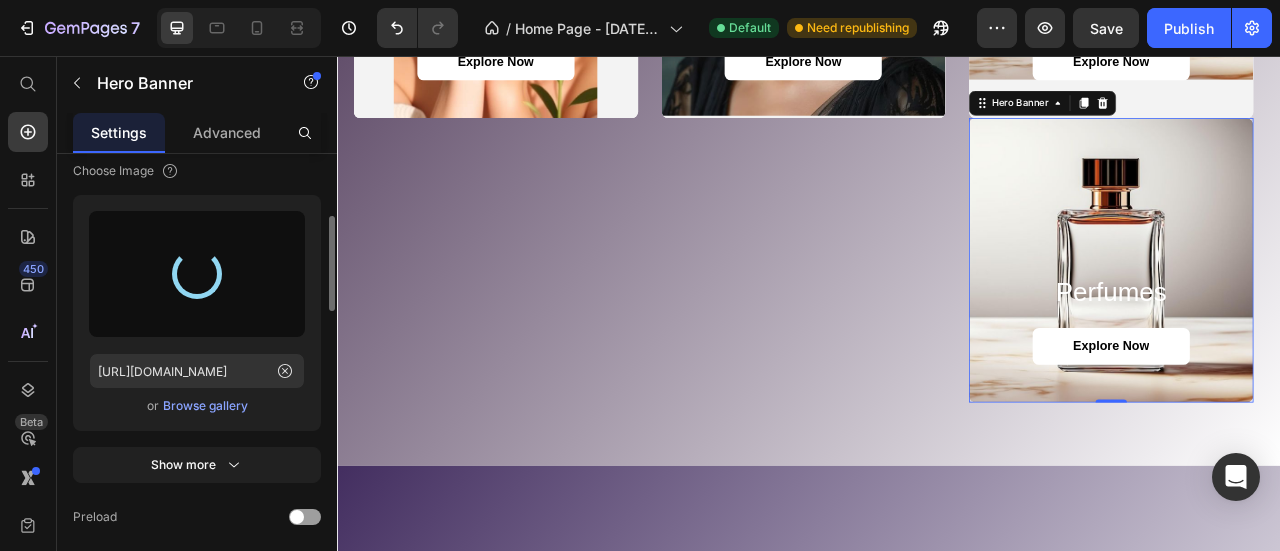 type on "[URL][DOMAIN_NAME]" 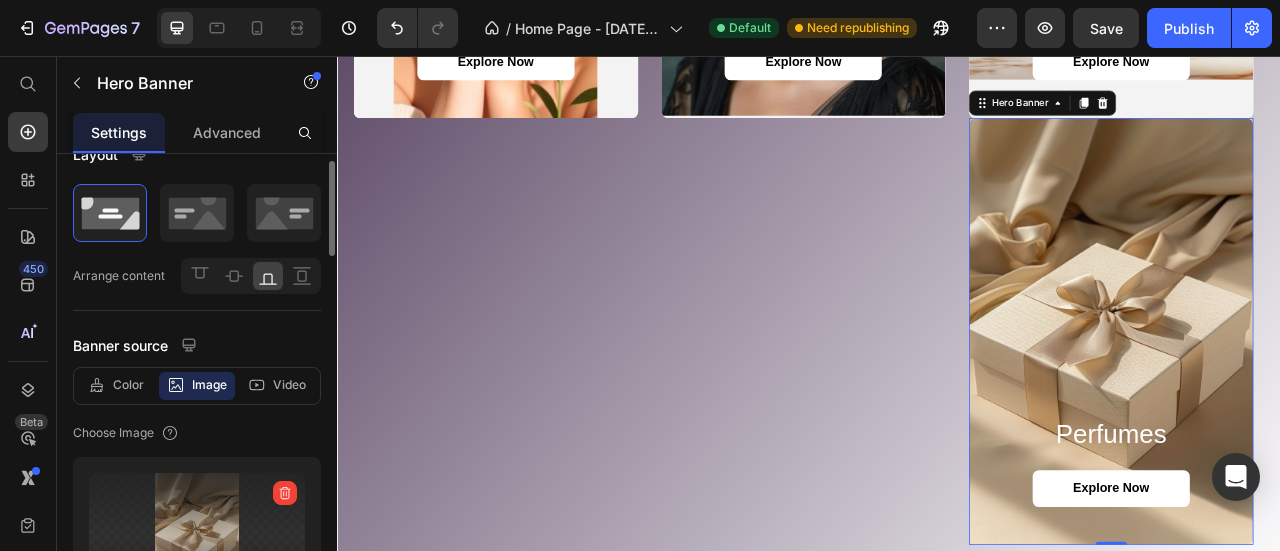 scroll, scrollTop: 0, scrollLeft: 0, axis: both 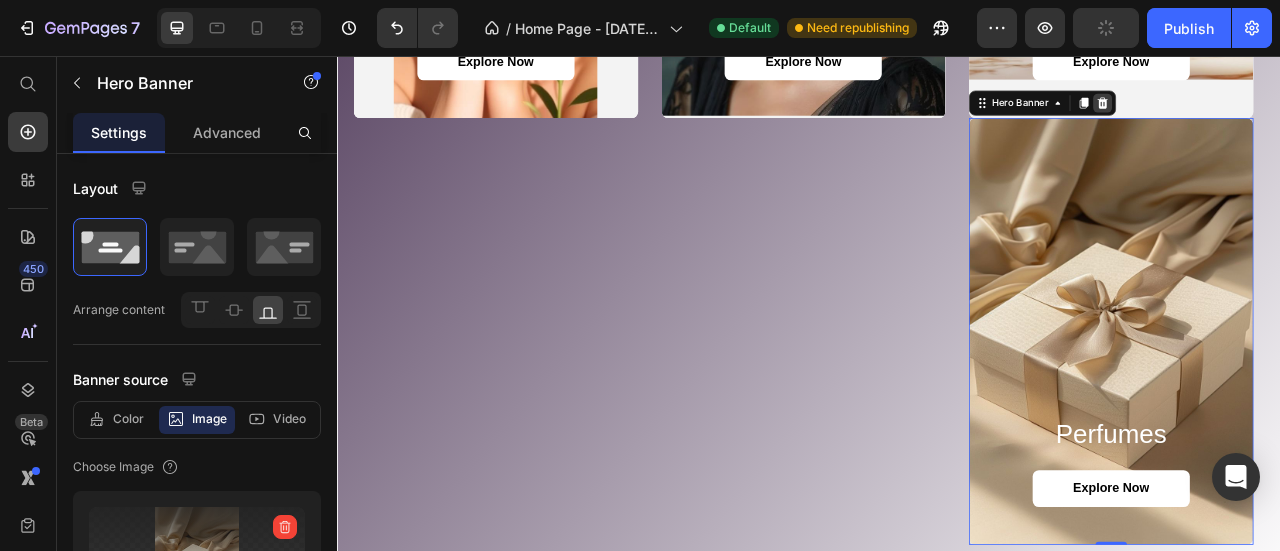 click 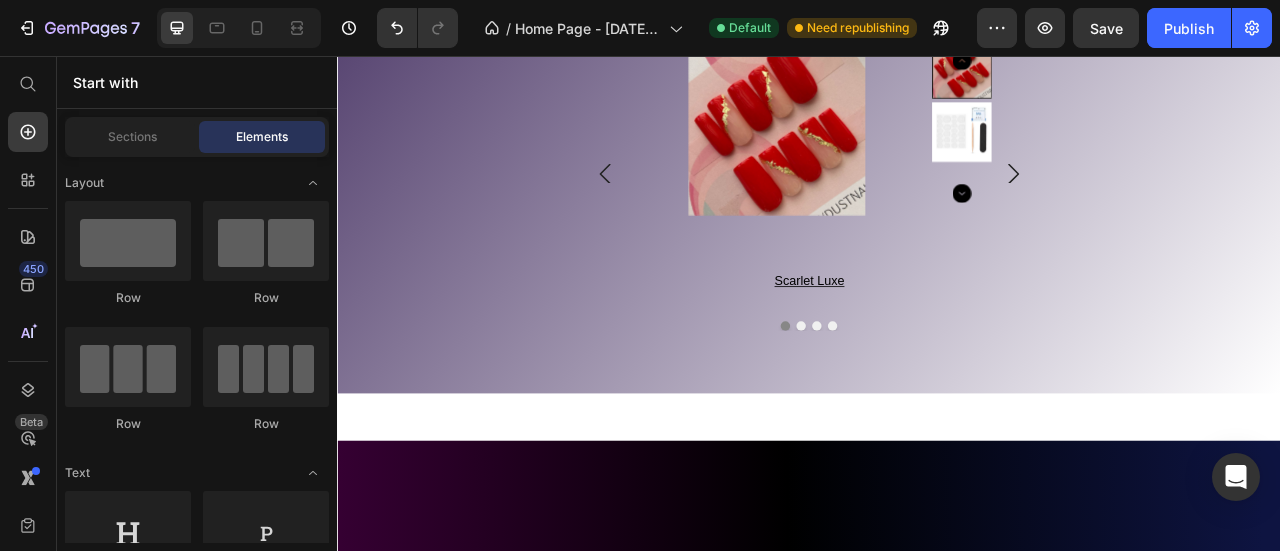 scroll, scrollTop: 1532, scrollLeft: 0, axis: vertical 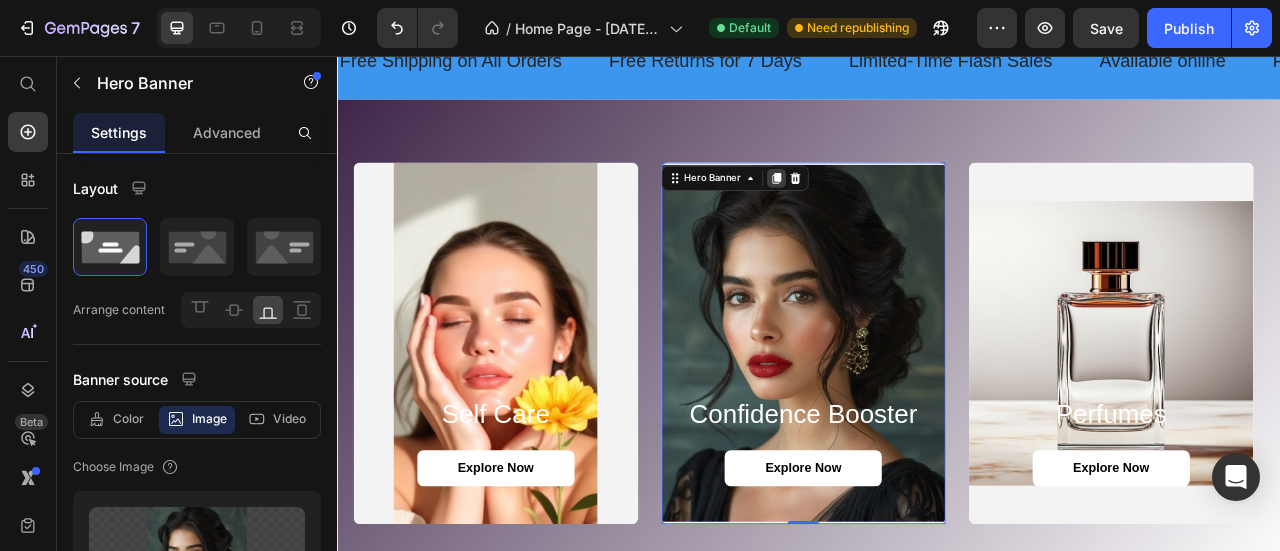 click 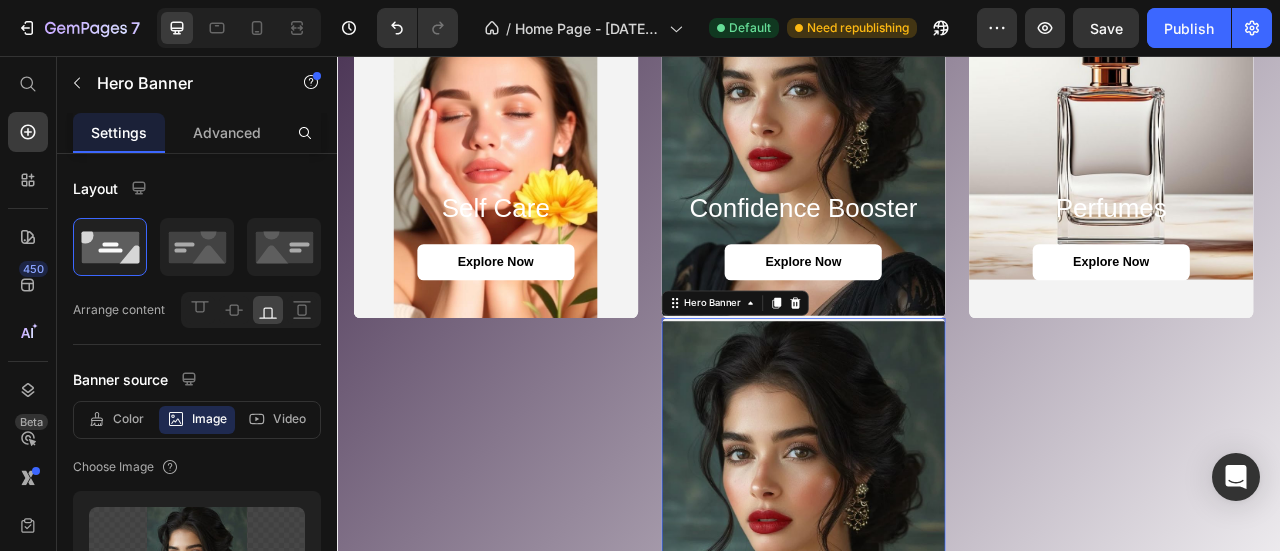 scroll, scrollTop: 2395, scrollLeft: 0, axis: vertical 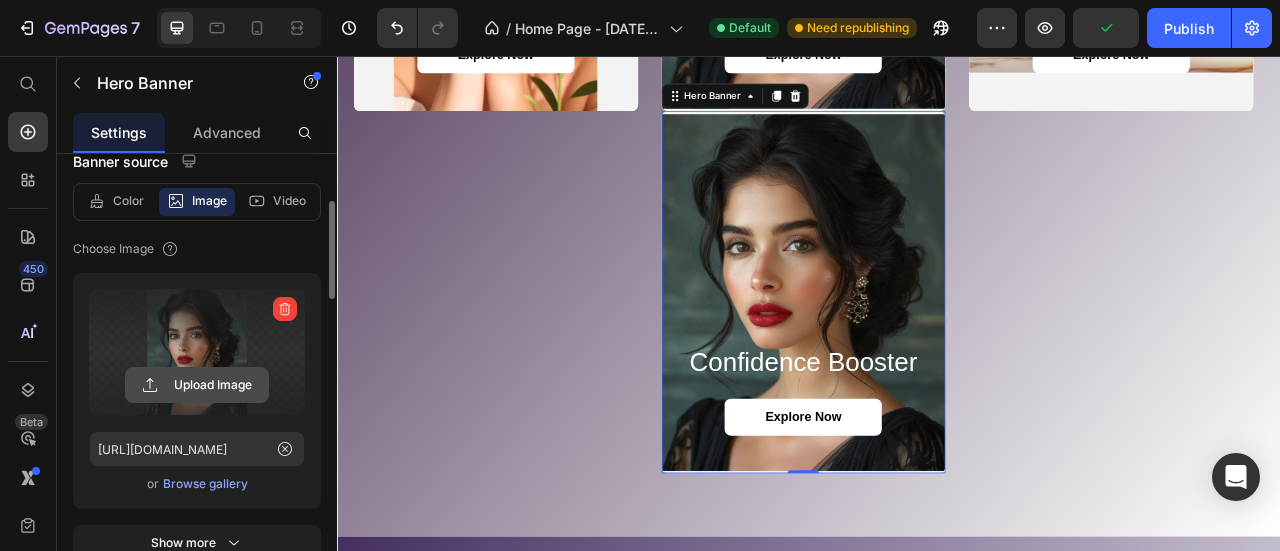 click 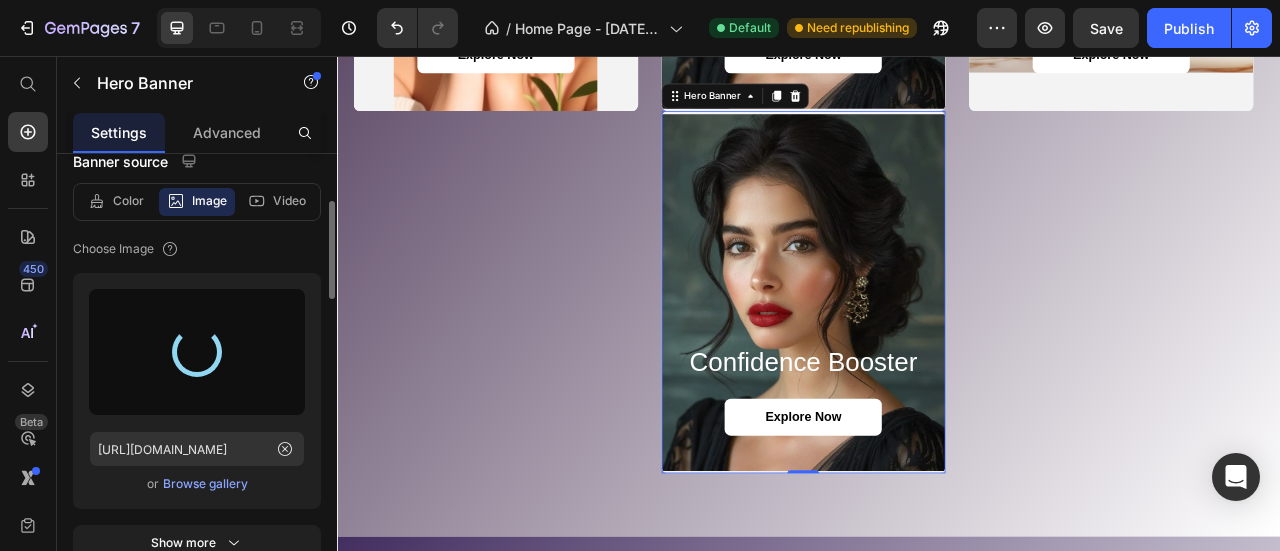 type on "[URL][DOMAIN_NAME]" 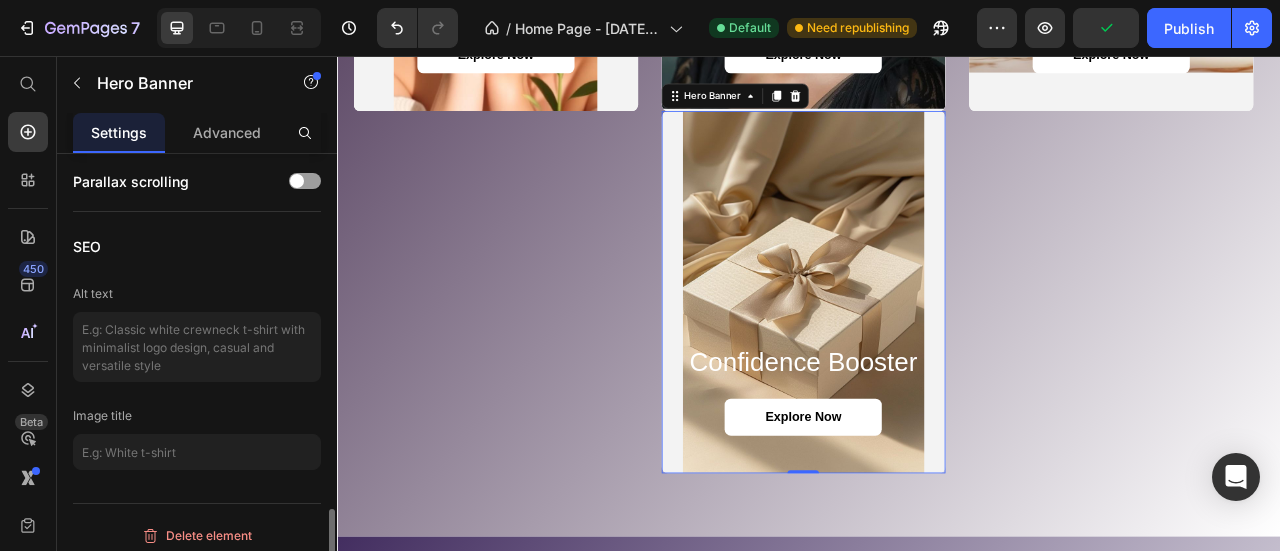 scroll, scrollTop: 1648, scrollLeft: 0, axis: vertical 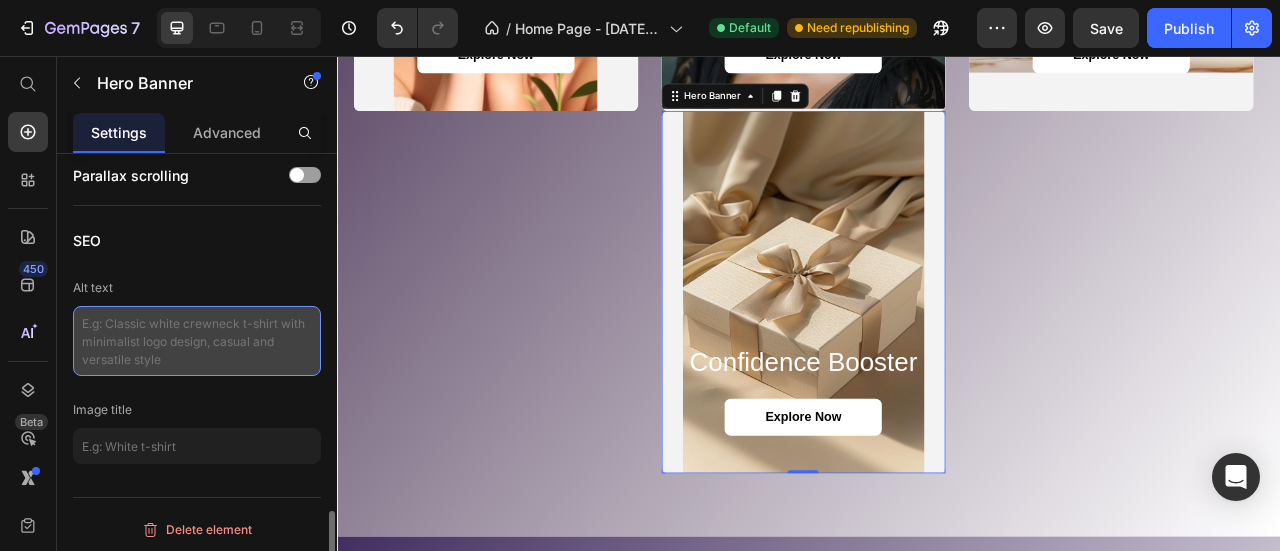 click at bounding box center (197, 341) 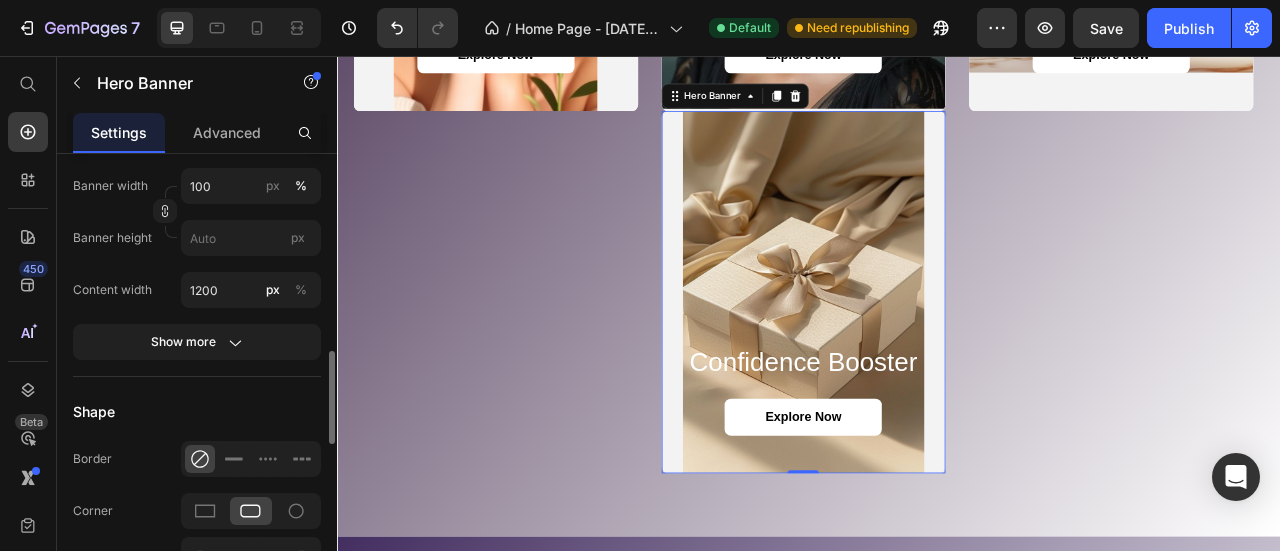 scroll, scrollTop: 956, scrollLeft: 0, axis: vertical 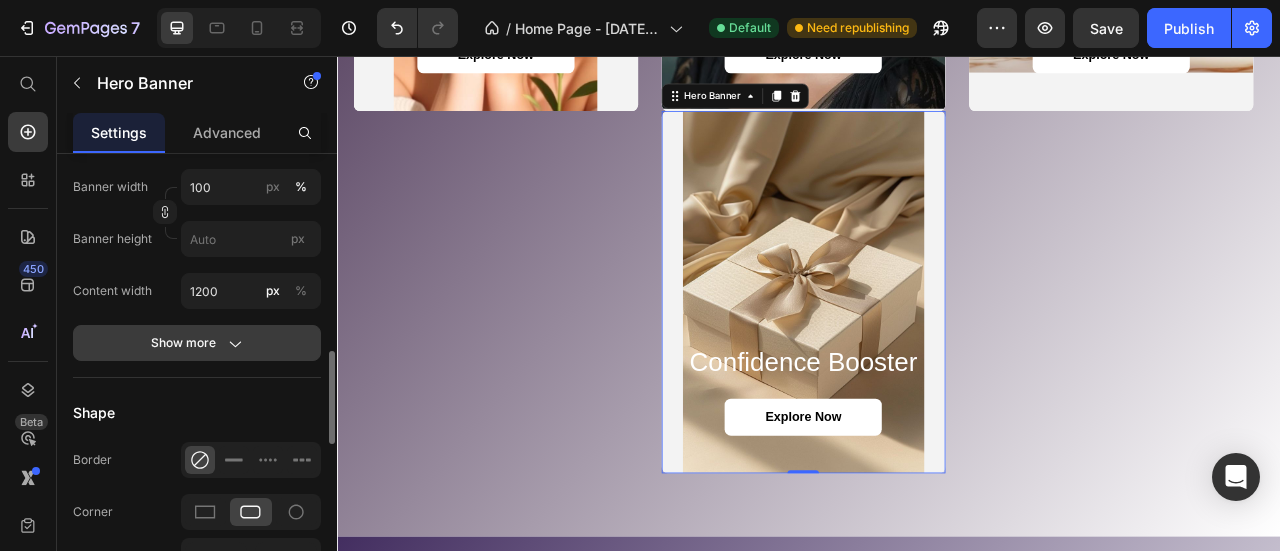 type on "Discover Mystic Aura’s exclusive festive collections and curated combo boxes – the perfect blend of natural self-care and thoughtful gifting. Handmade lip care, press-on nails, and beauty essentials, wrapped beautifully for occasions like [DATE] and beyond. Shop affordable luxury that feels personal, fresh, and memorable" 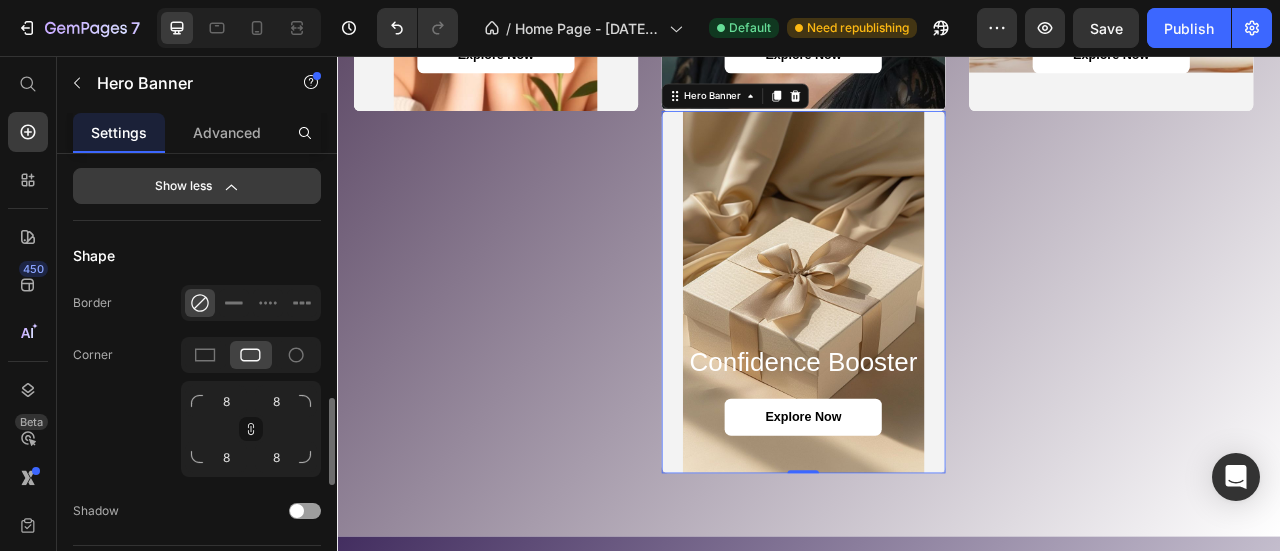 scroll, scrollTop: 1046, scrollLeft: 0, axis: vertical 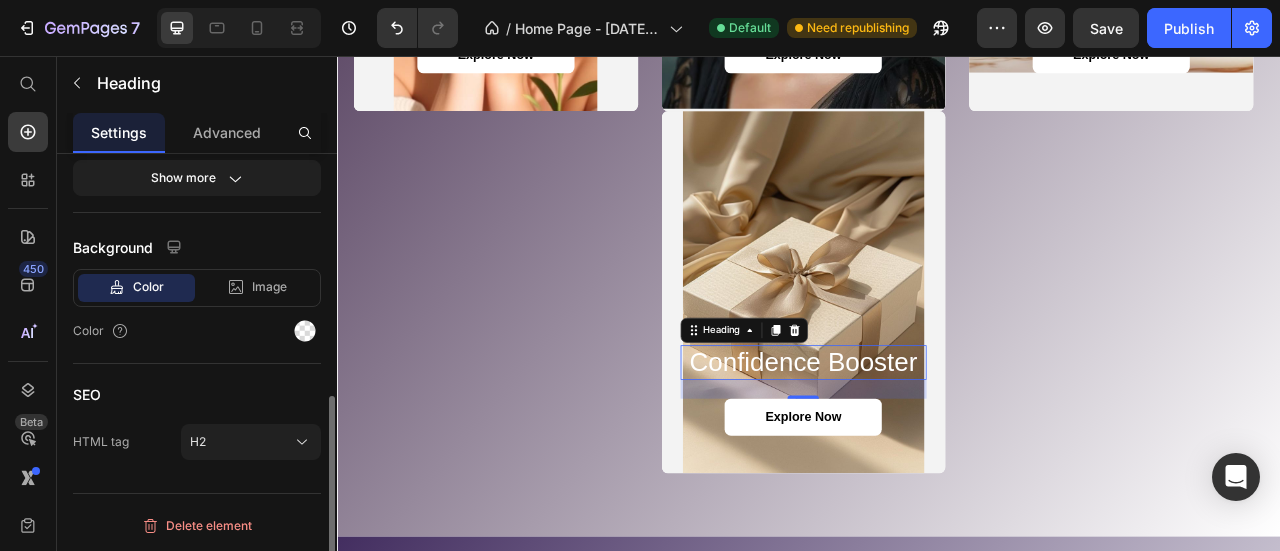 click on "Confidence Booster" at bounding box center [930, 446] 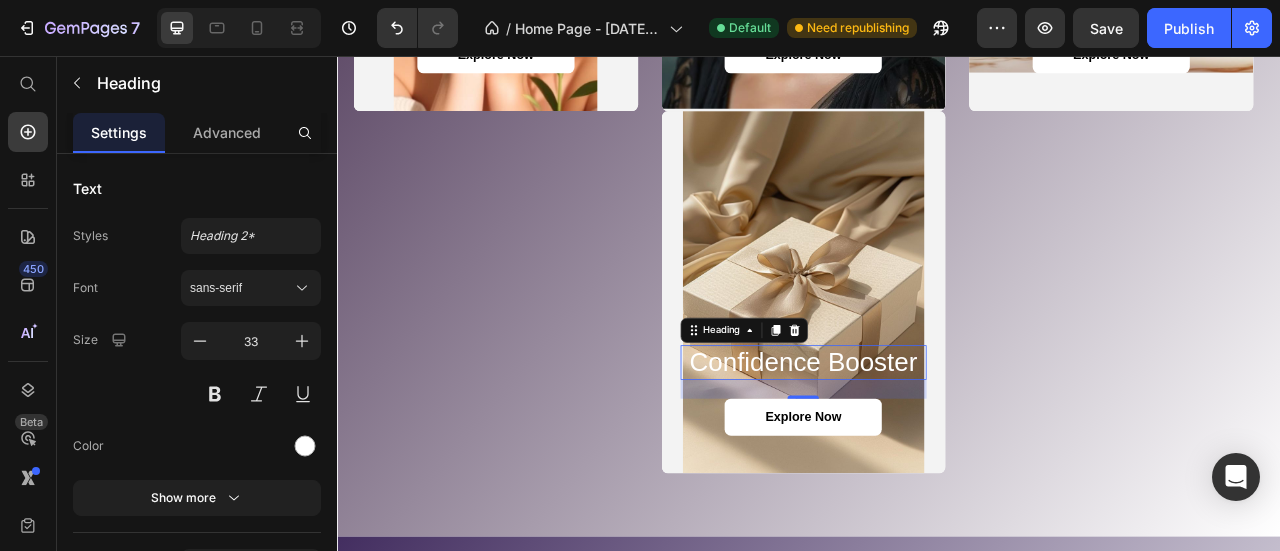 click on "Confidence Booster" at bounding box center (930, 446) 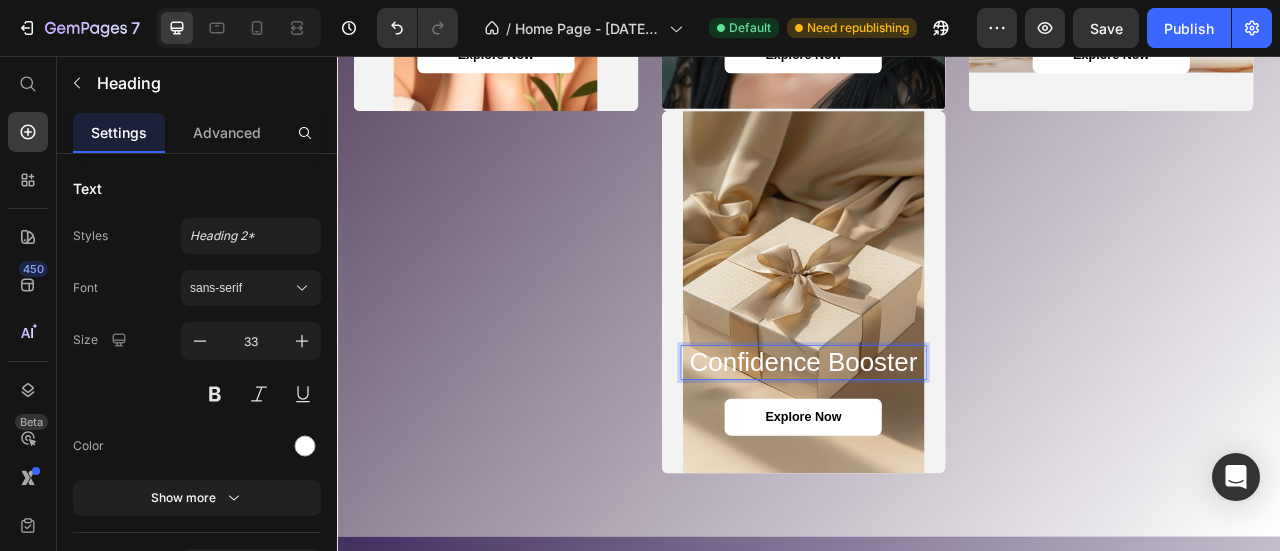 click on "Confidence Booster" at bounding box center (930, 446) 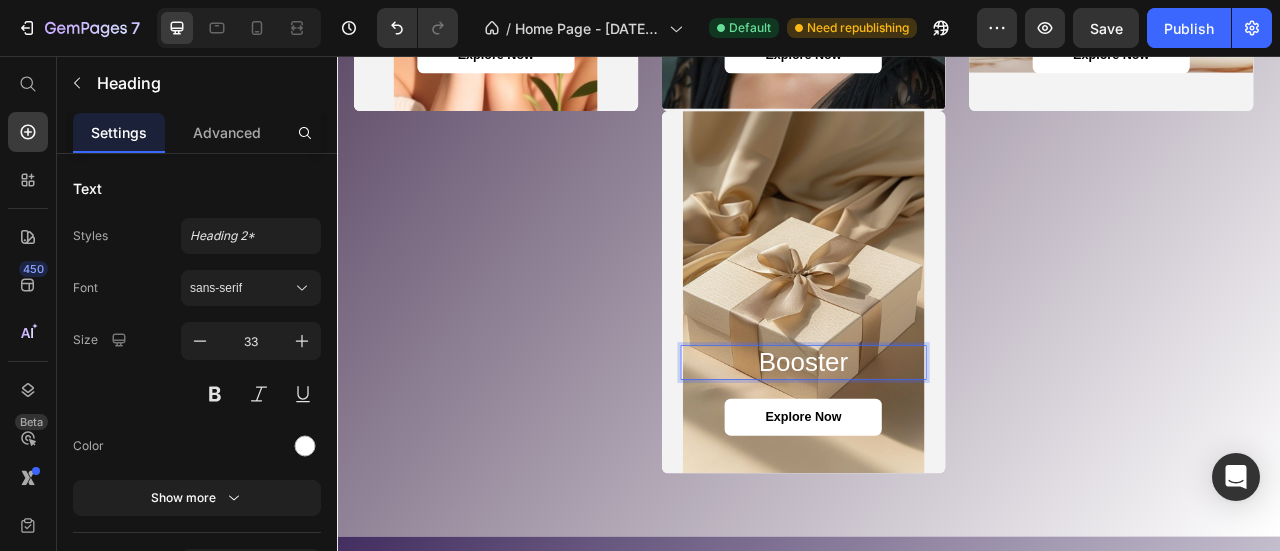 click on "Booster" at bounding box center [930, 446] 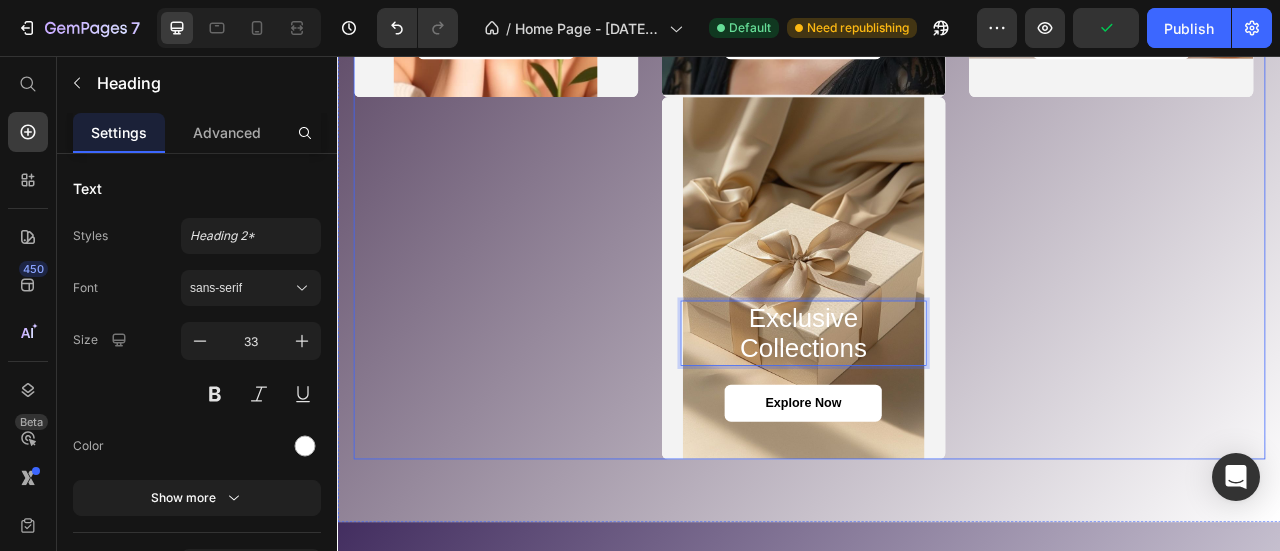 scroll, scrollTop: 2414, scrollLeft: 0, axis: vertical 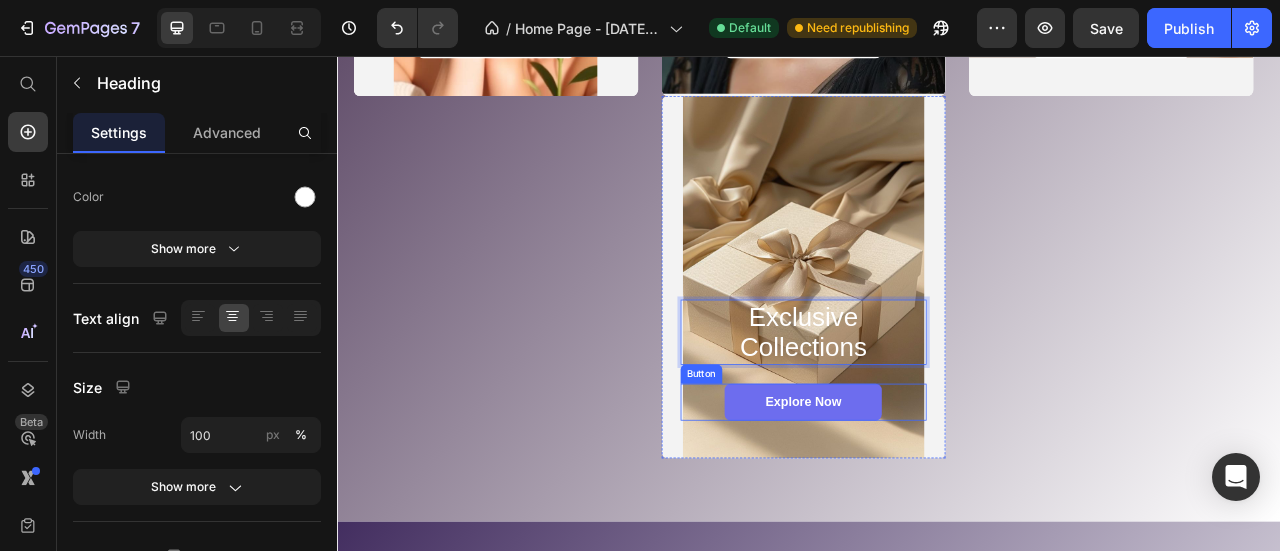 click on "explore now" at bounding box center (929, 496) 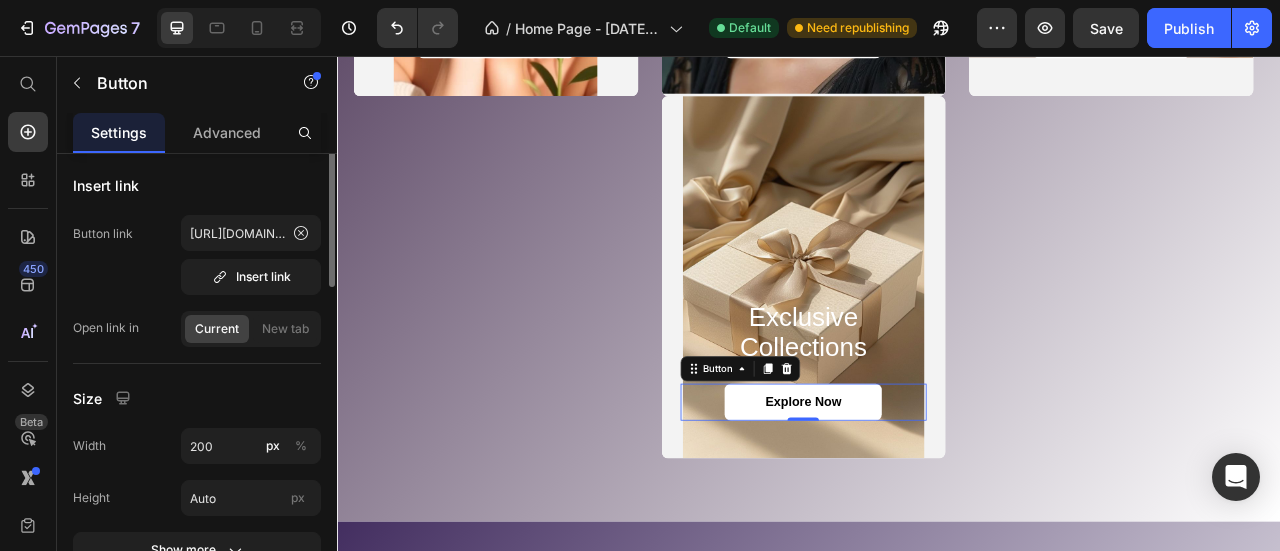 scroll, scrollTop: 48, scrollLeft: 0, axis: vertical 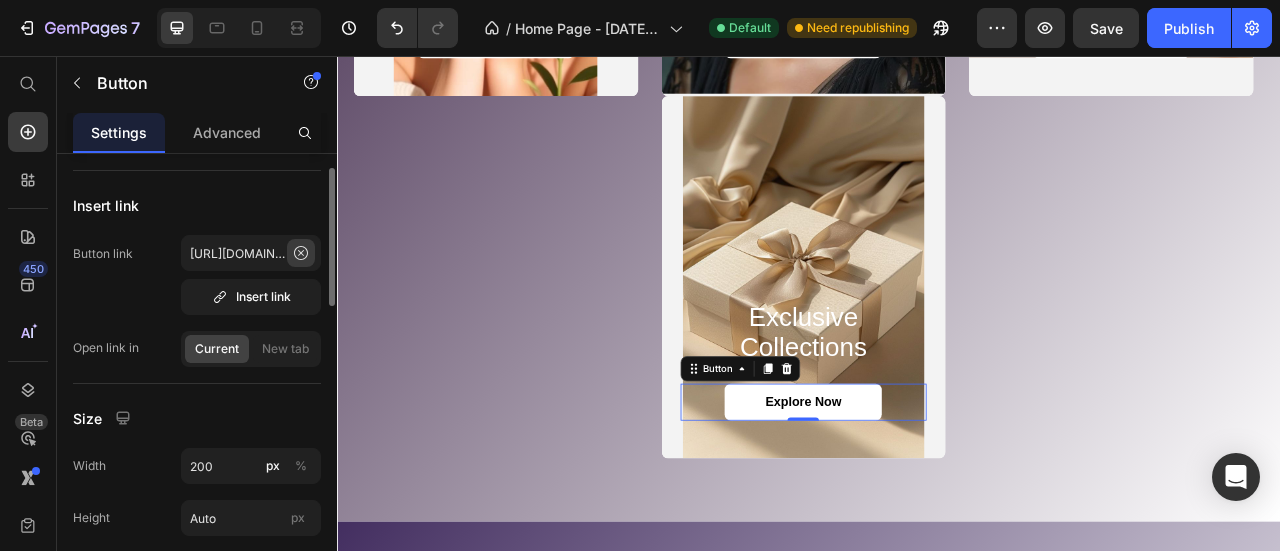 click 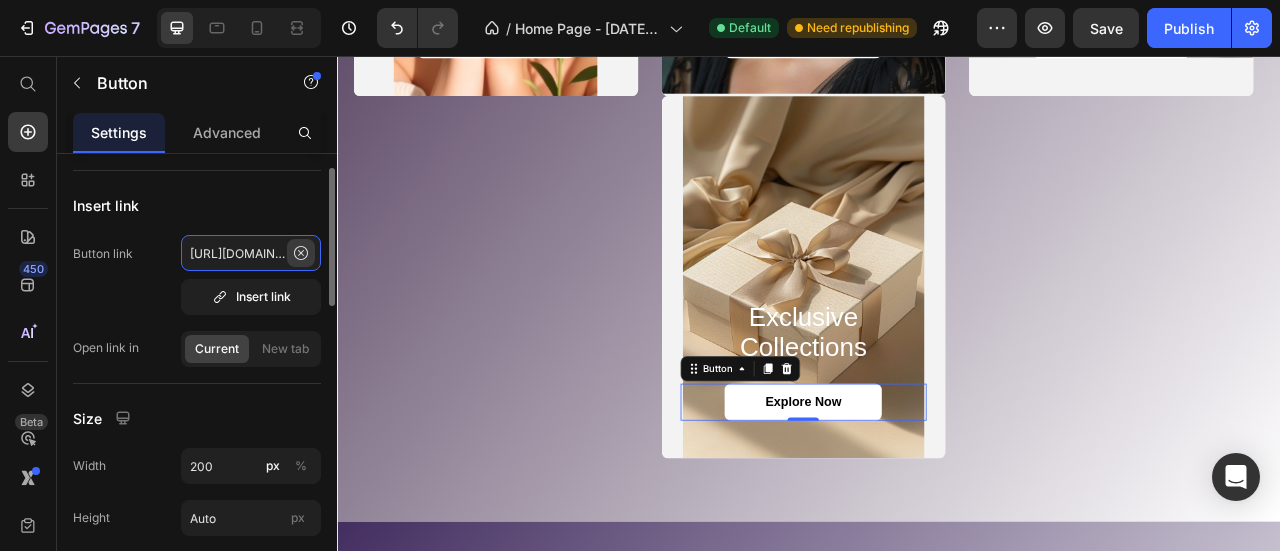 type 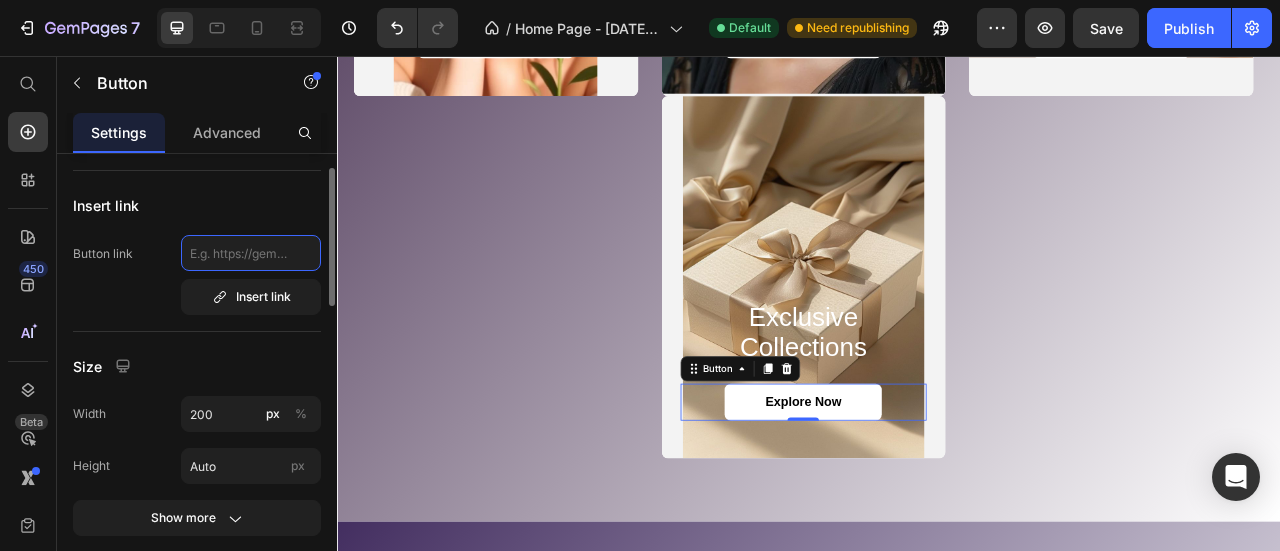 scroll, scrollTop: 0, scrollLeft: 0, axis: both 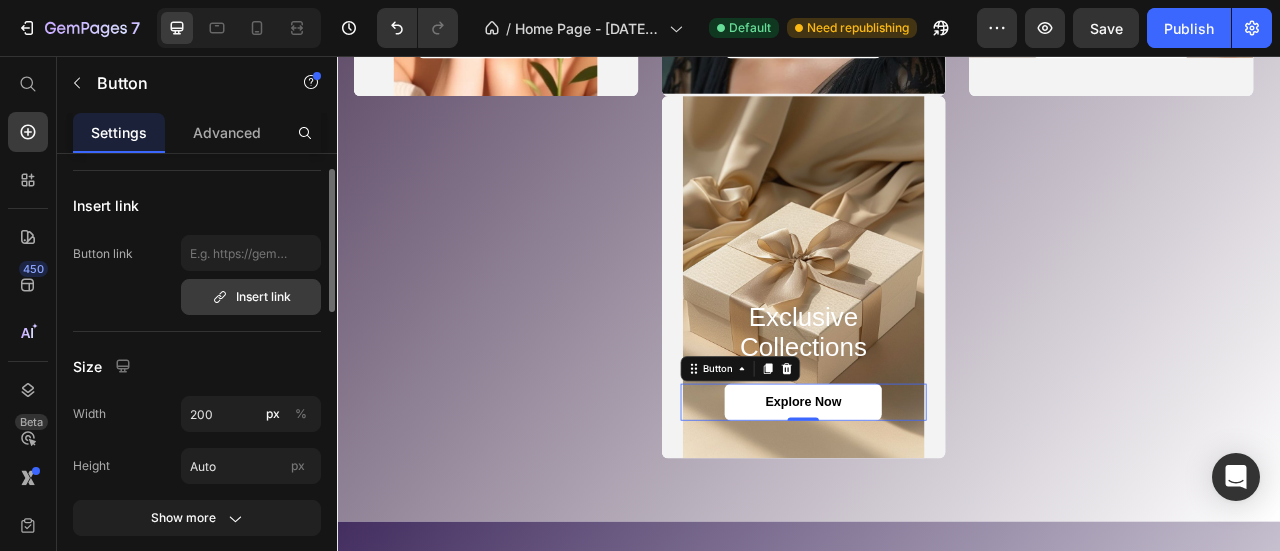click on "Insert link" at bounding box center (251, 297) 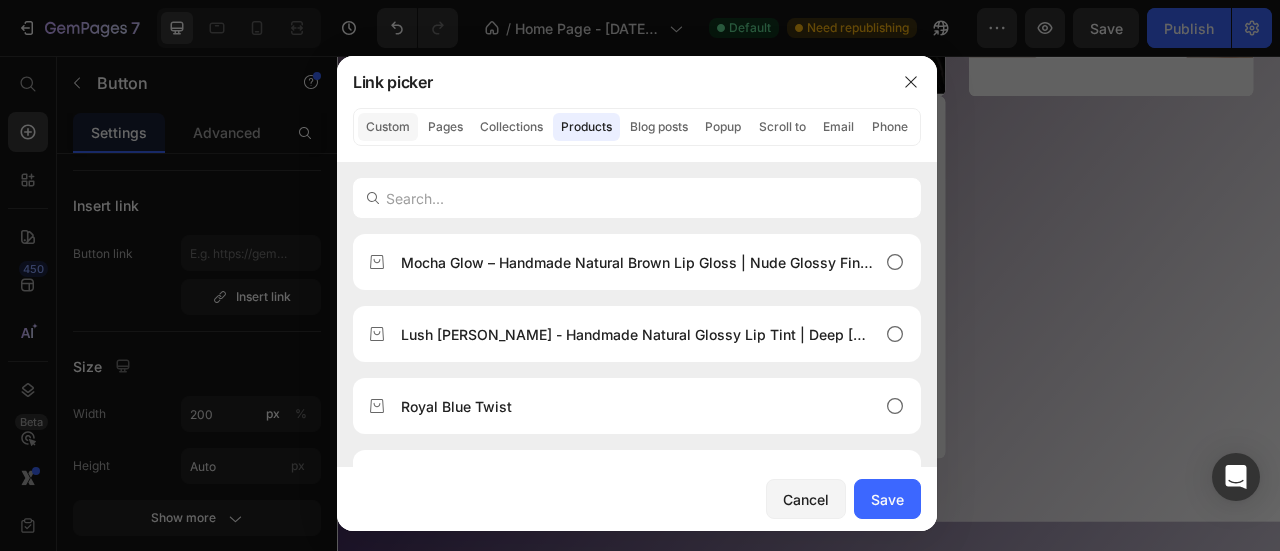 click on "Custom" 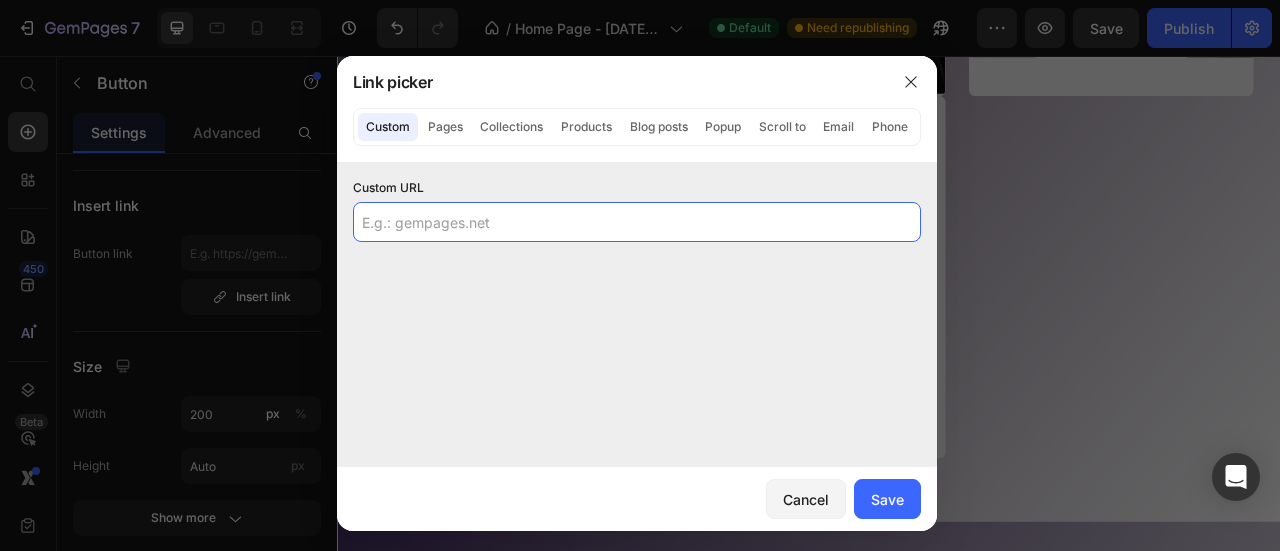 click 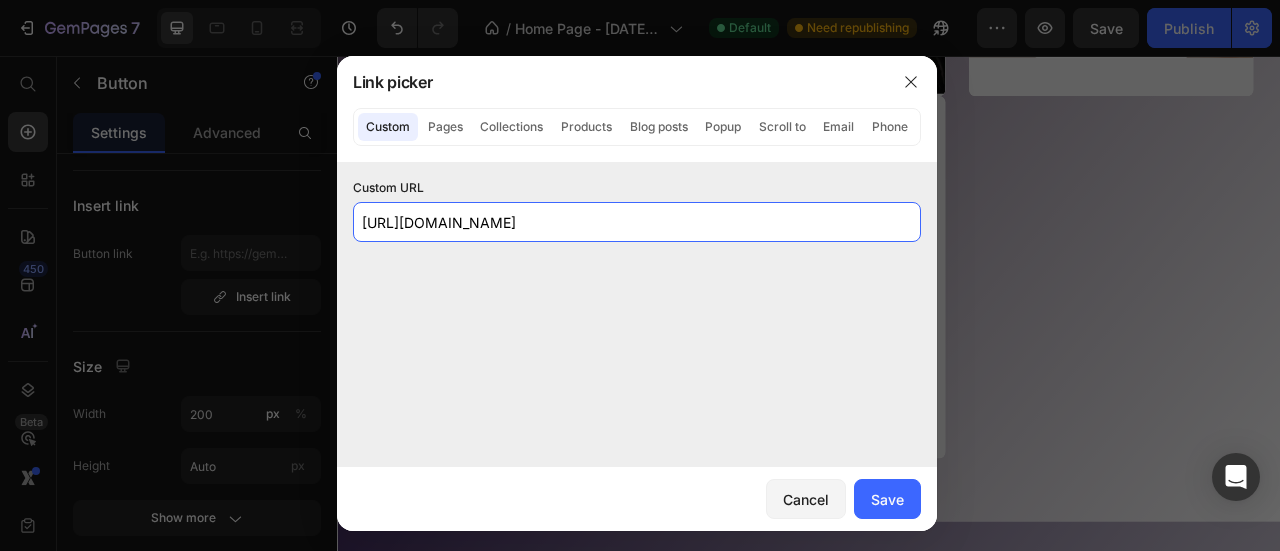 scroll, scrollTop: 0, scrollLeft: 4, axis: horizontal 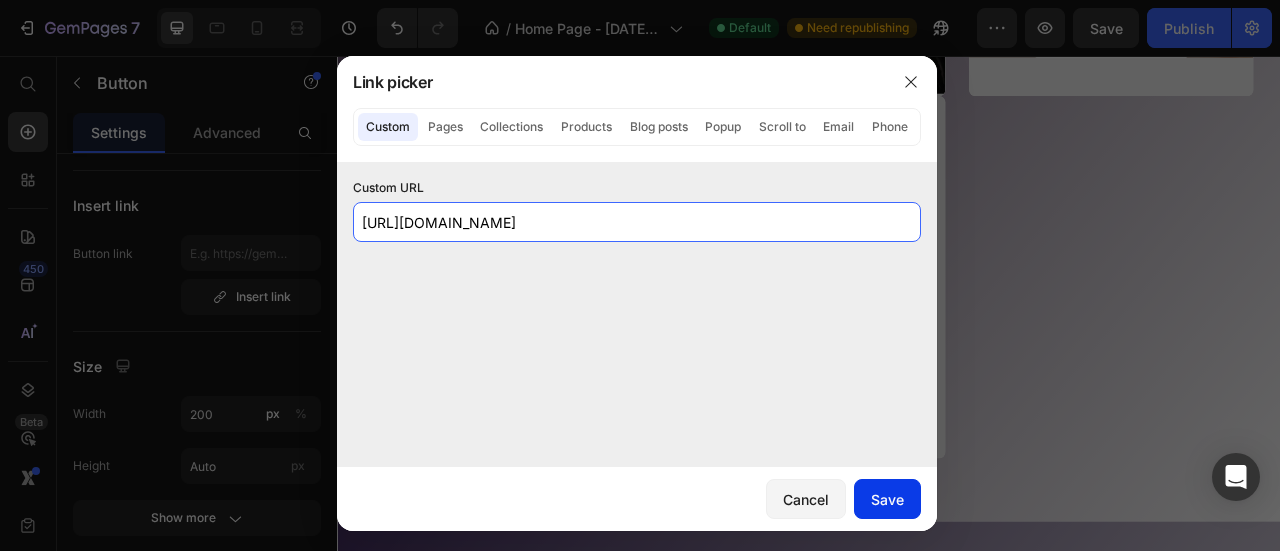 type on "[URL][DOMAIN_NAME]" 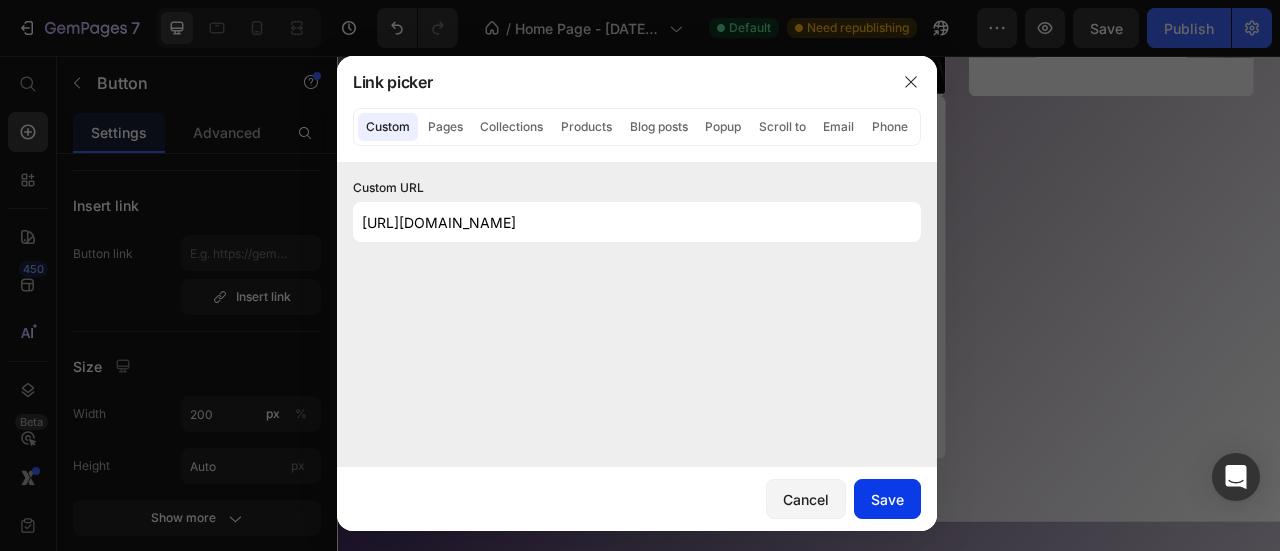 scroll, scrollTop: 0, scrollLeft: 0, axis: both 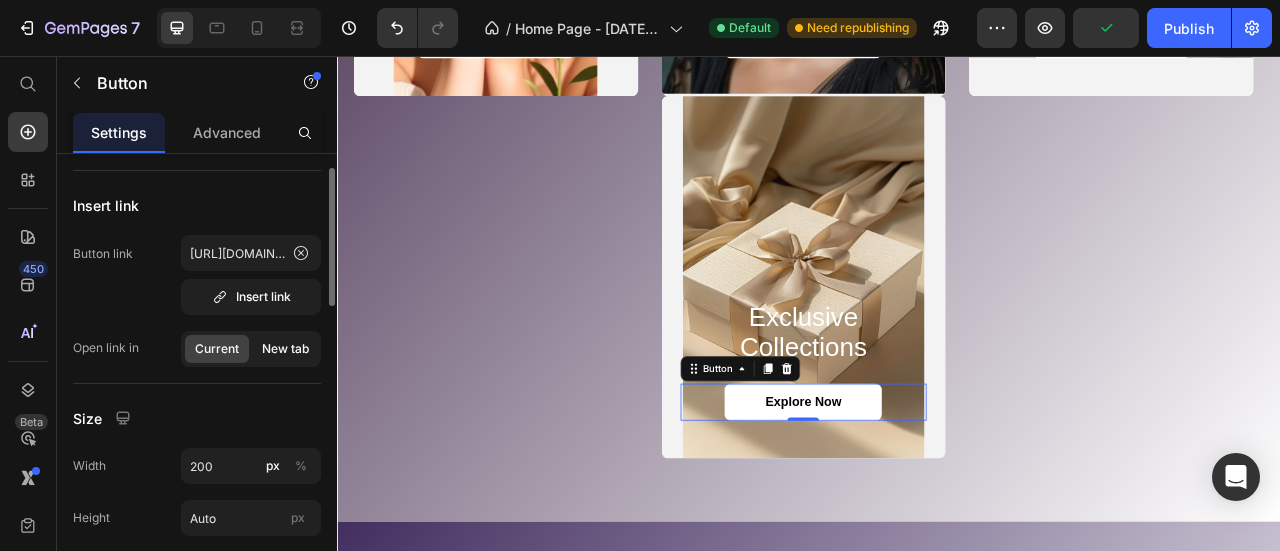 click on "New tab" 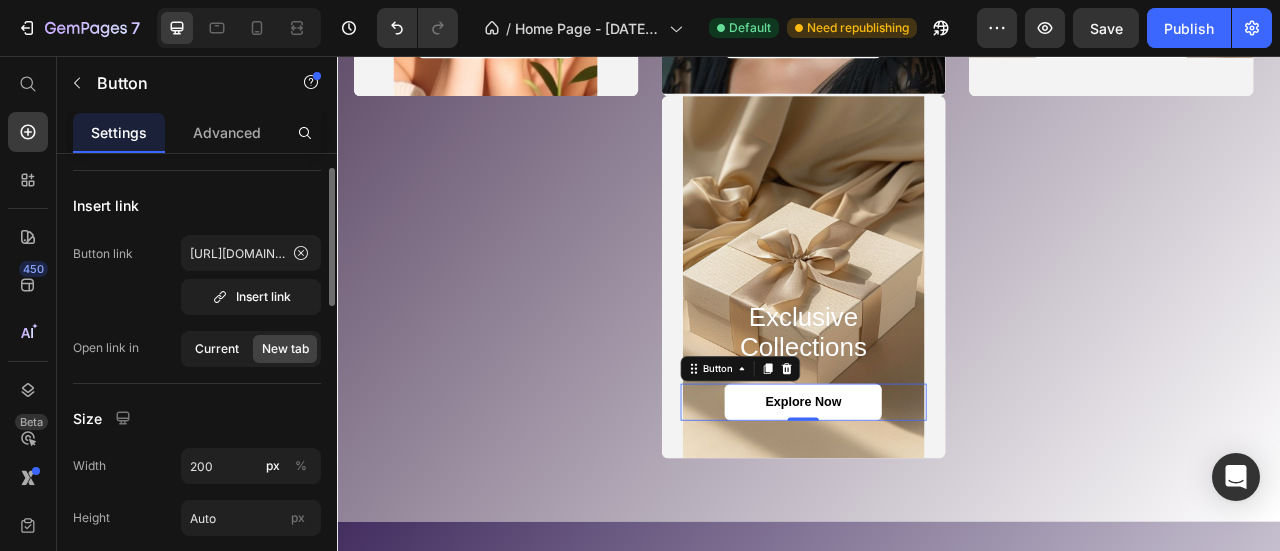 click on "Current" 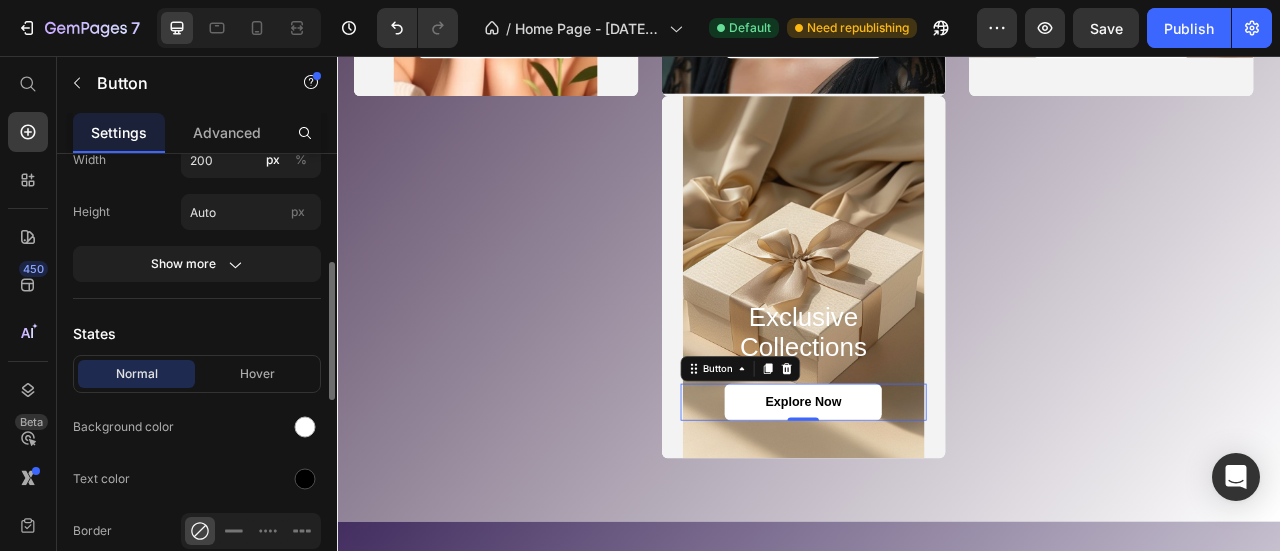 scroll, scrollTop: 0, scrollLeft: 0, axis: both 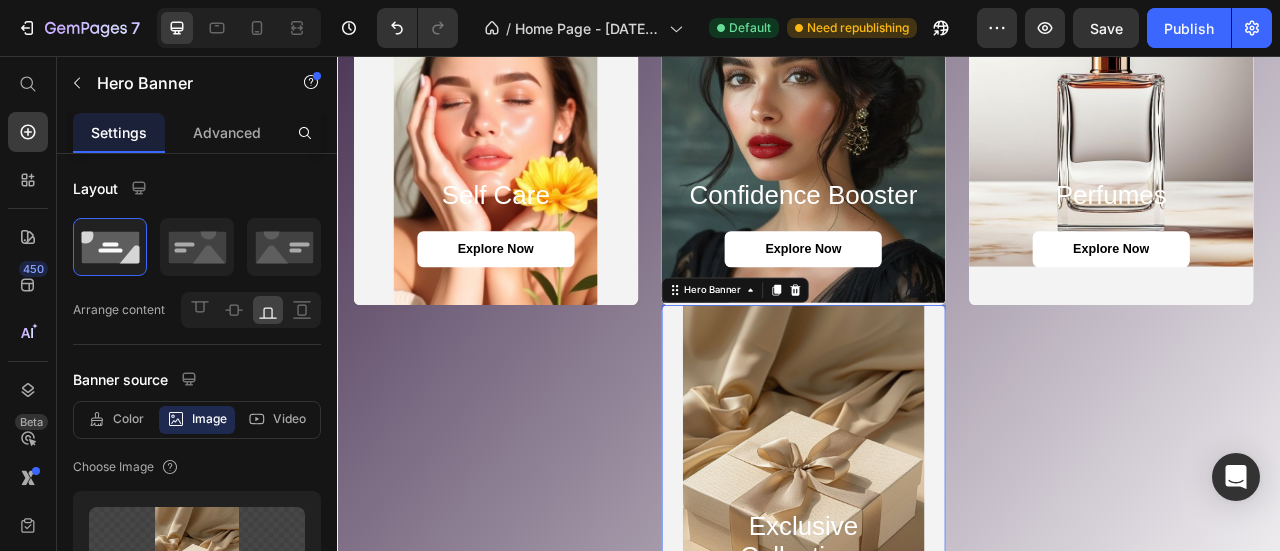 click at bounding box center (930, 602) 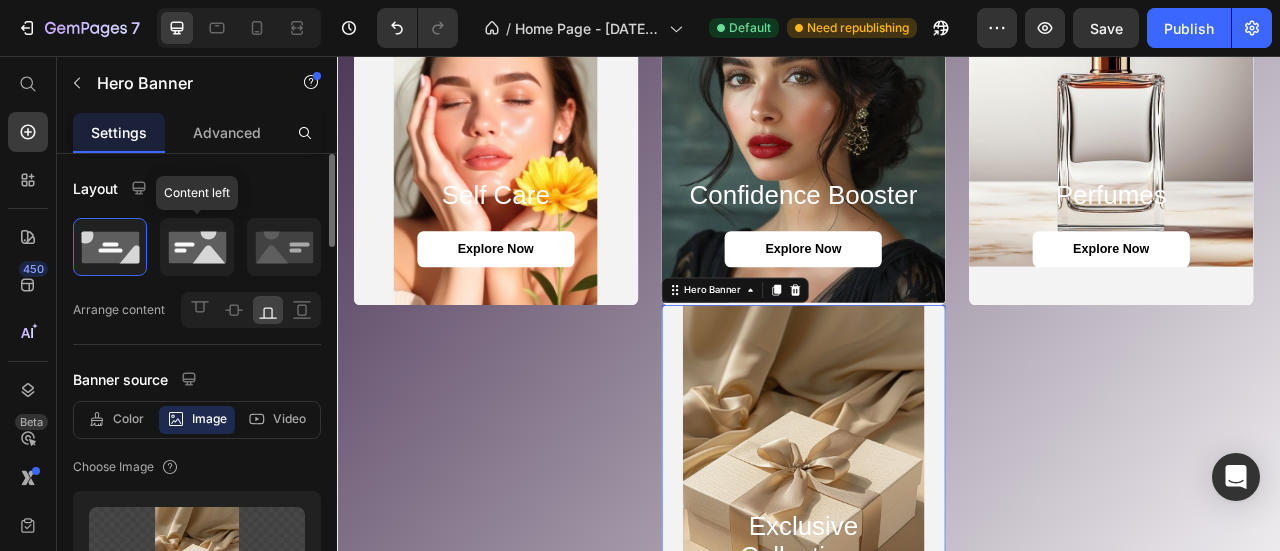 click 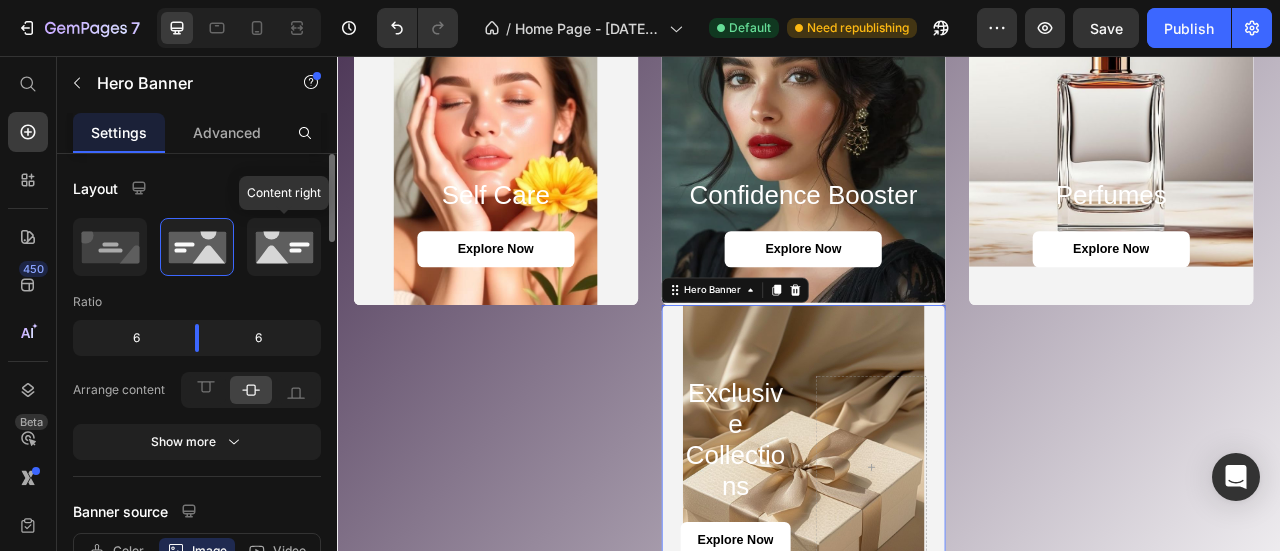 click 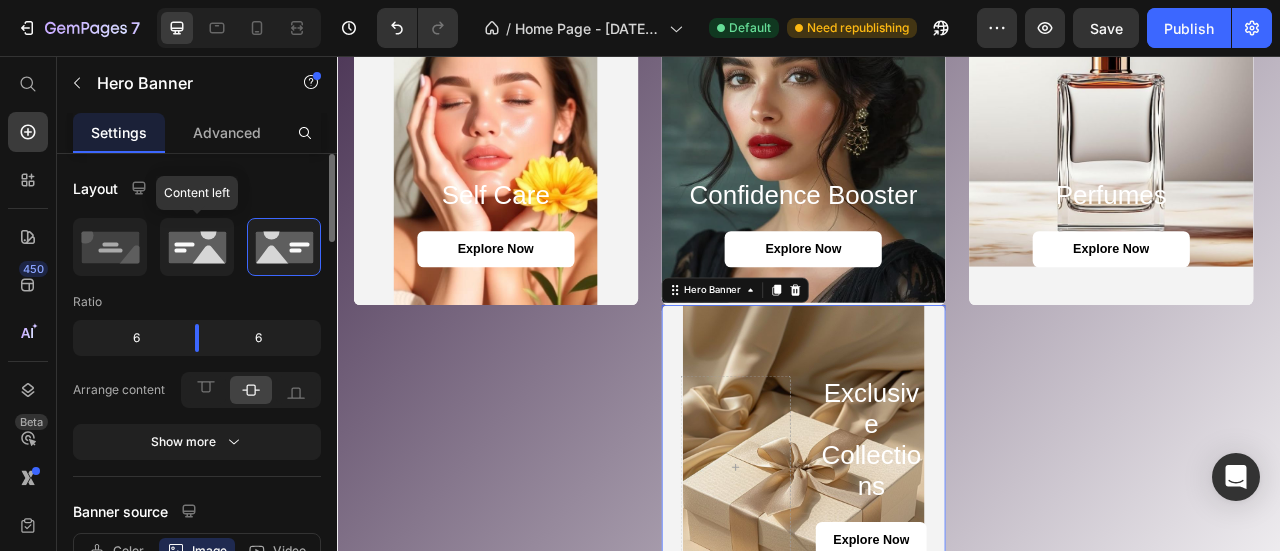 click 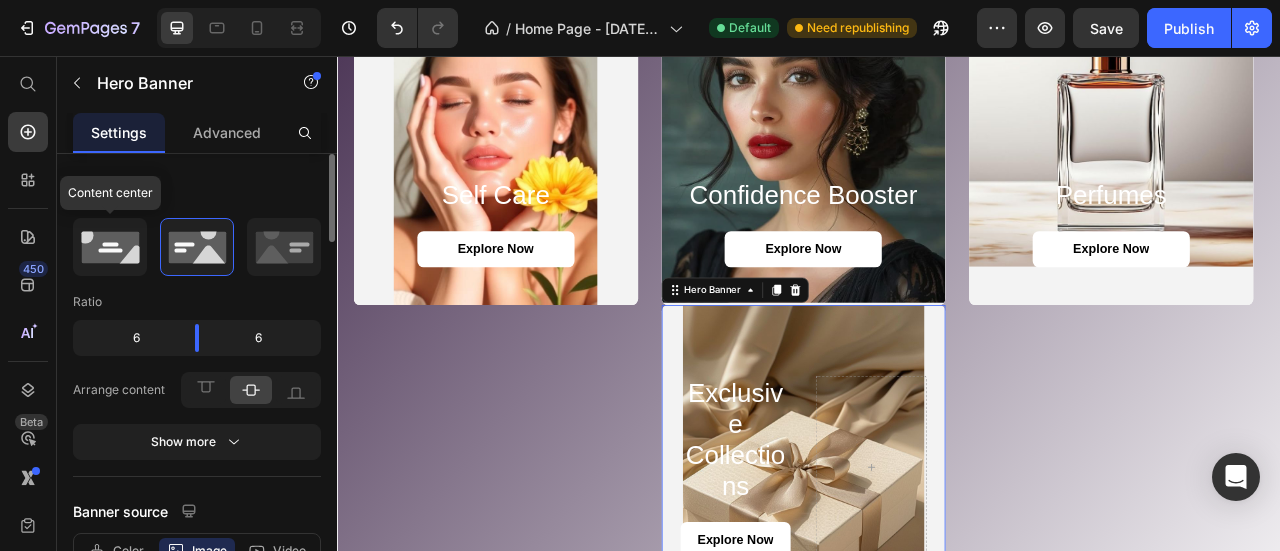 click 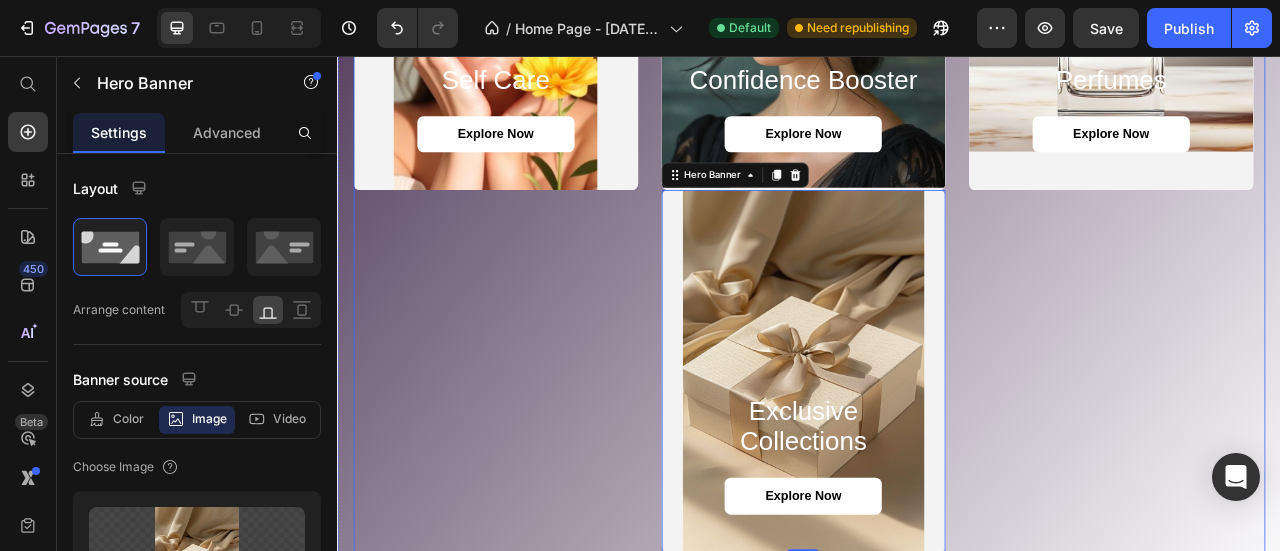 scroll, scrollTop: 2353, scrollLeft: 0, axis: vertical 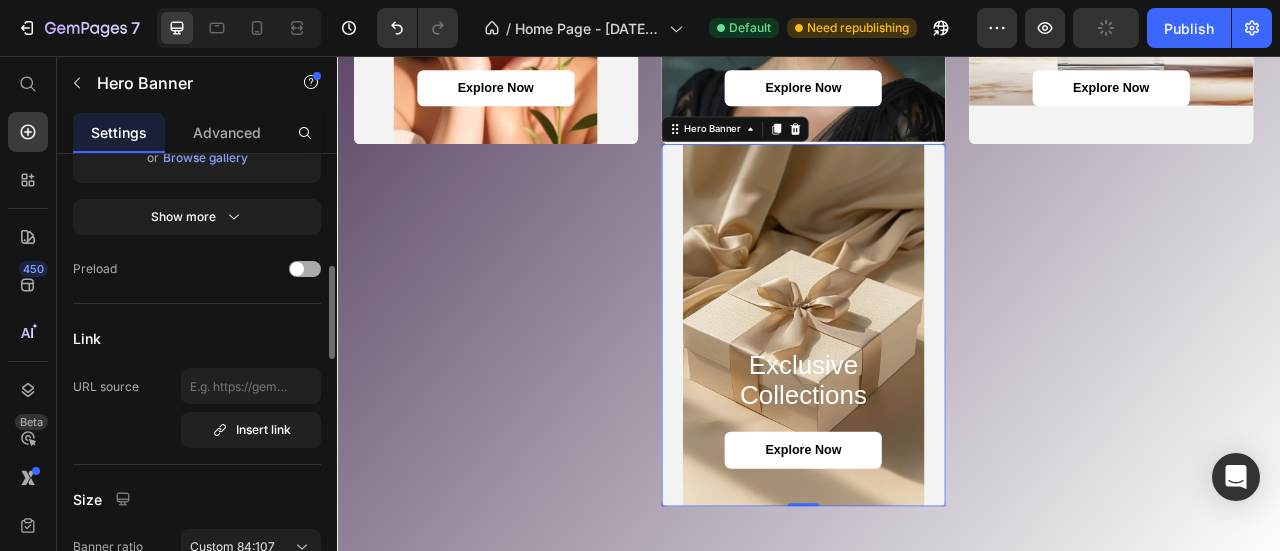 click at bounding box center (305, 269) 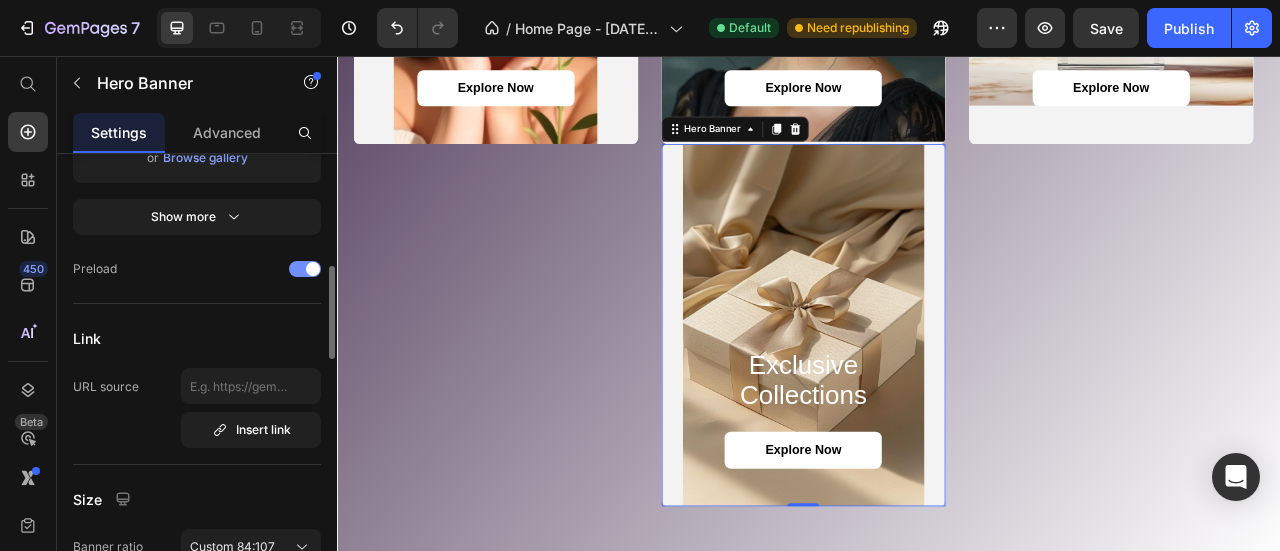 click at bounding box center [305, 269] 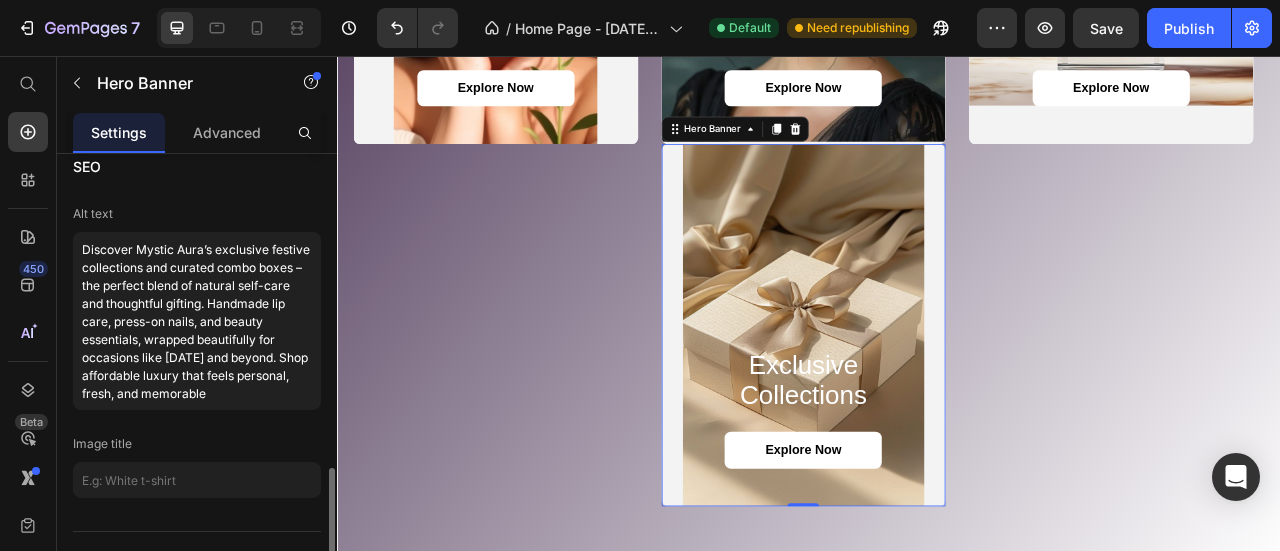 scroll, scrollTop: 1756, scrollLeft: 0, axis: vertical 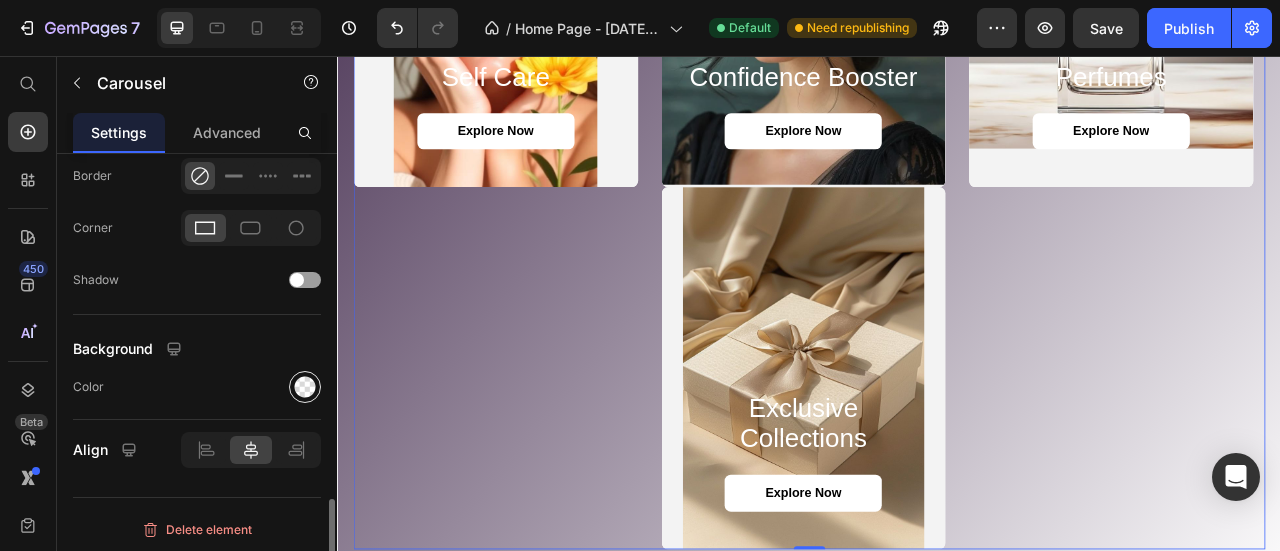 click at bounding box center (305, 387) 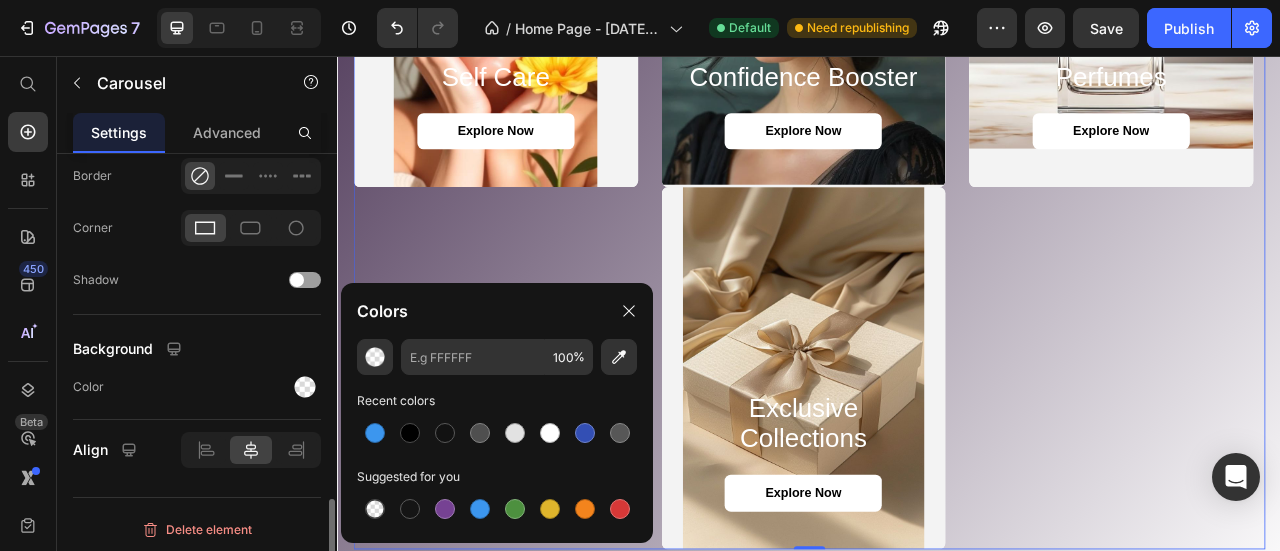 click on "Background" at bounding box center (113, 348) 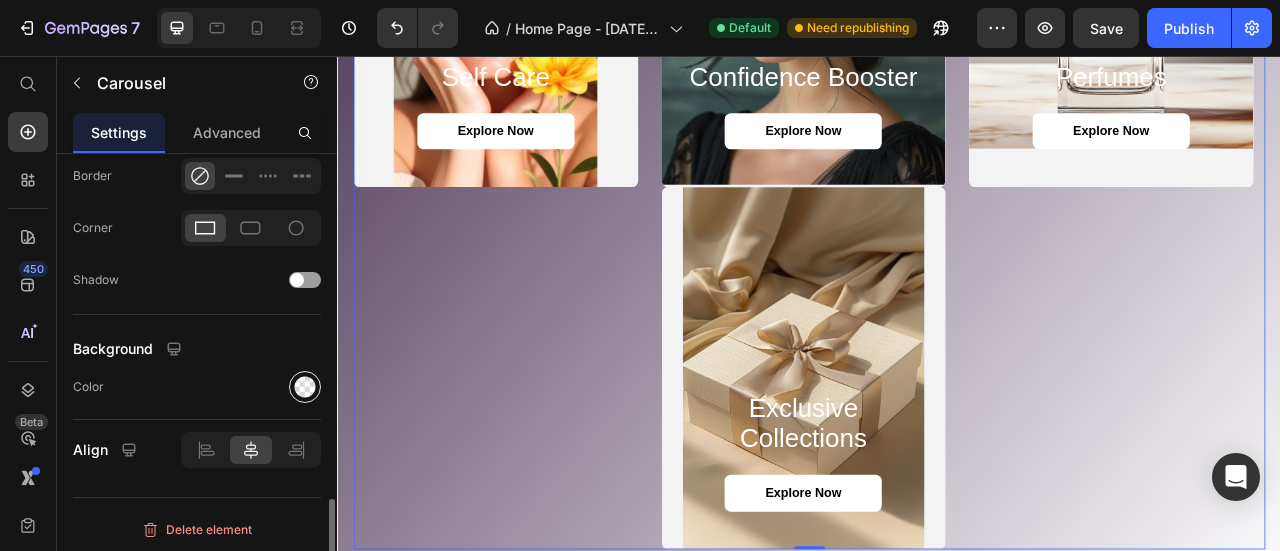 click at bounding box center (305, 387) 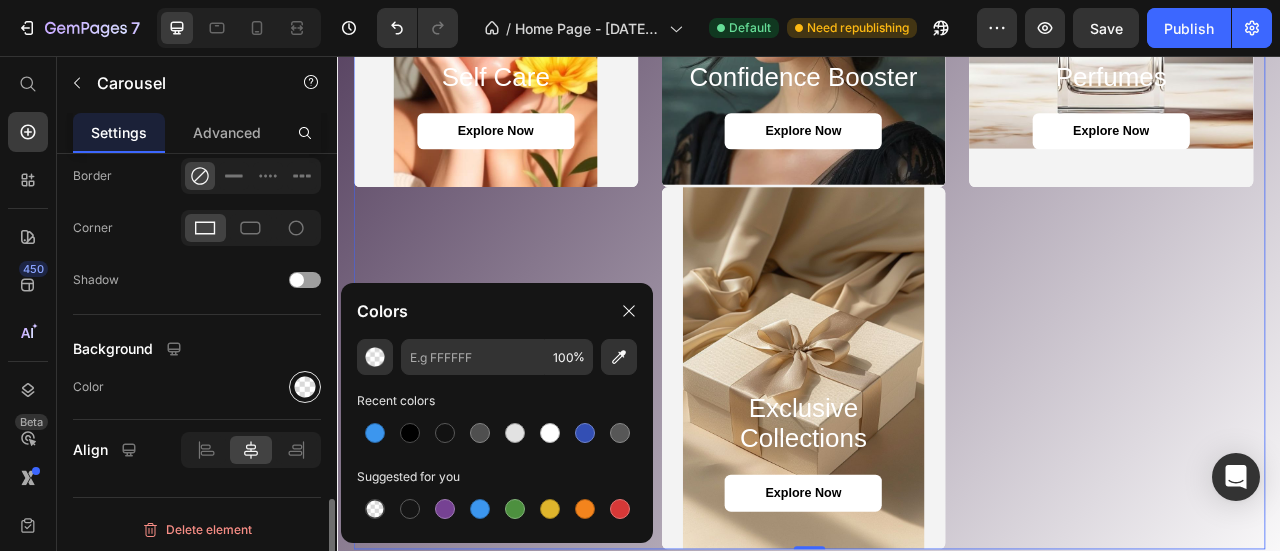 click at bounding box center (305, 387) 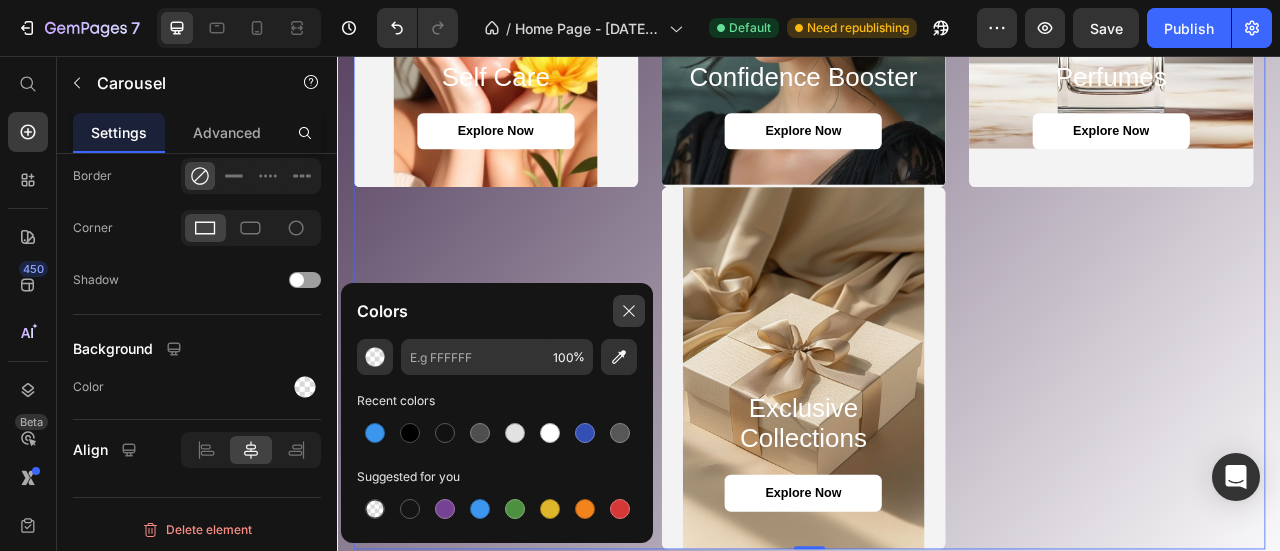 click 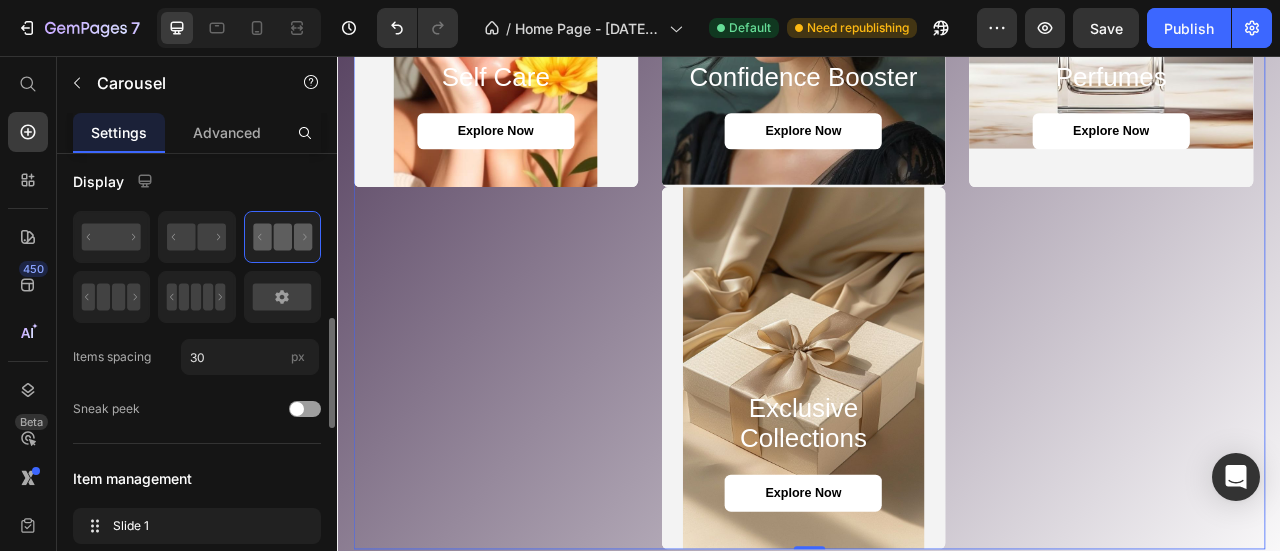 scroll, scrollTop: 0, scrollLeft: 0, axis: both 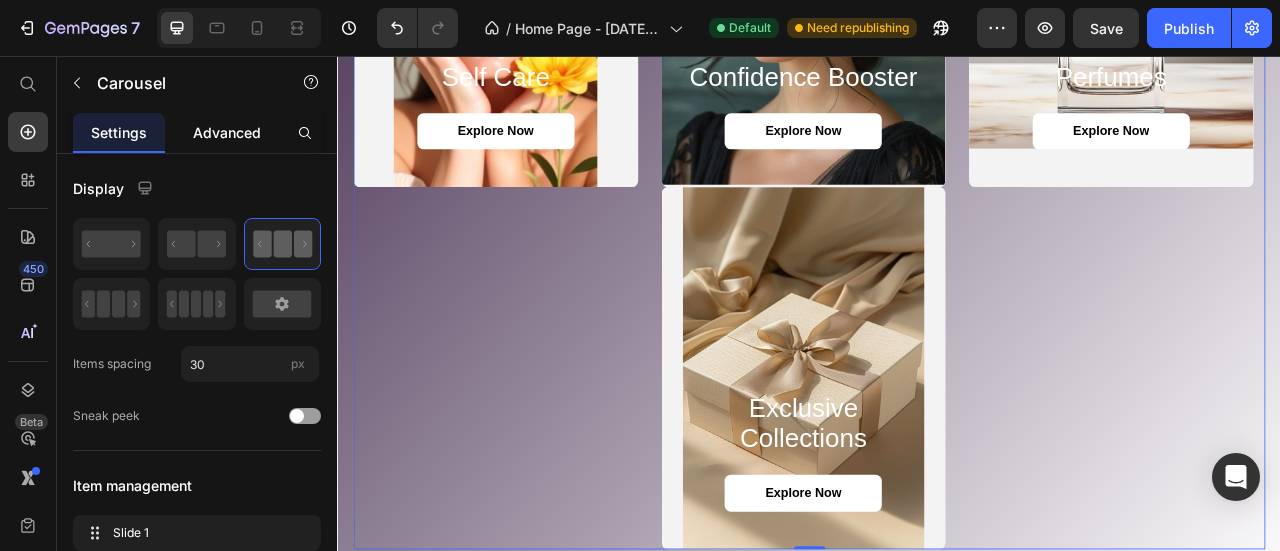 click on "Advanced" at bounding box center (227, 132) 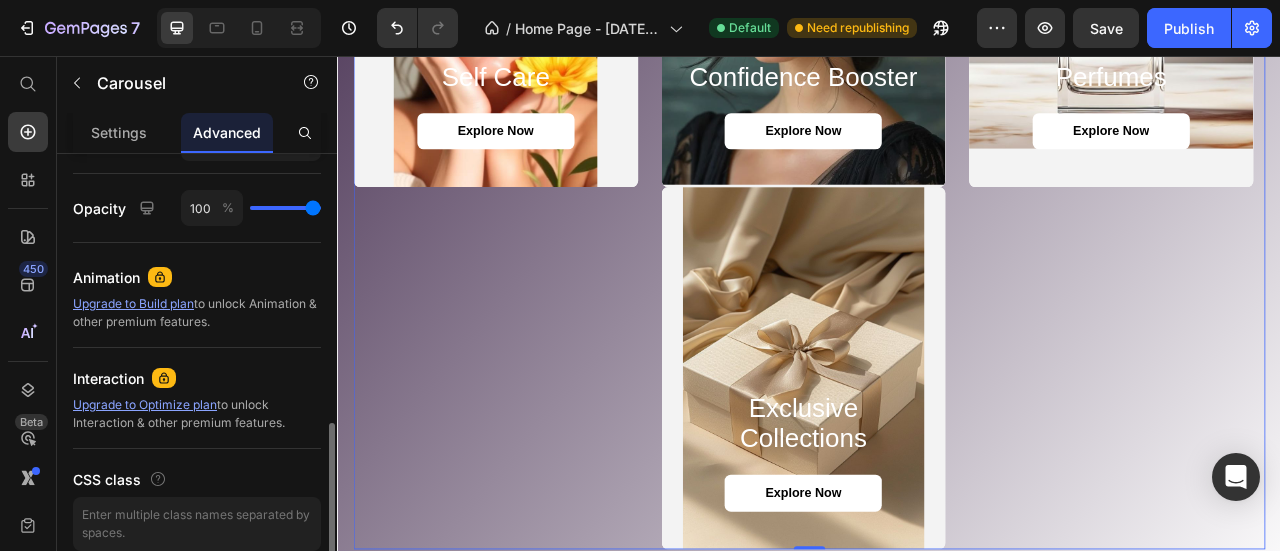 scroll, scrollTop: 847, scrollLeft: 0, axis: vertical 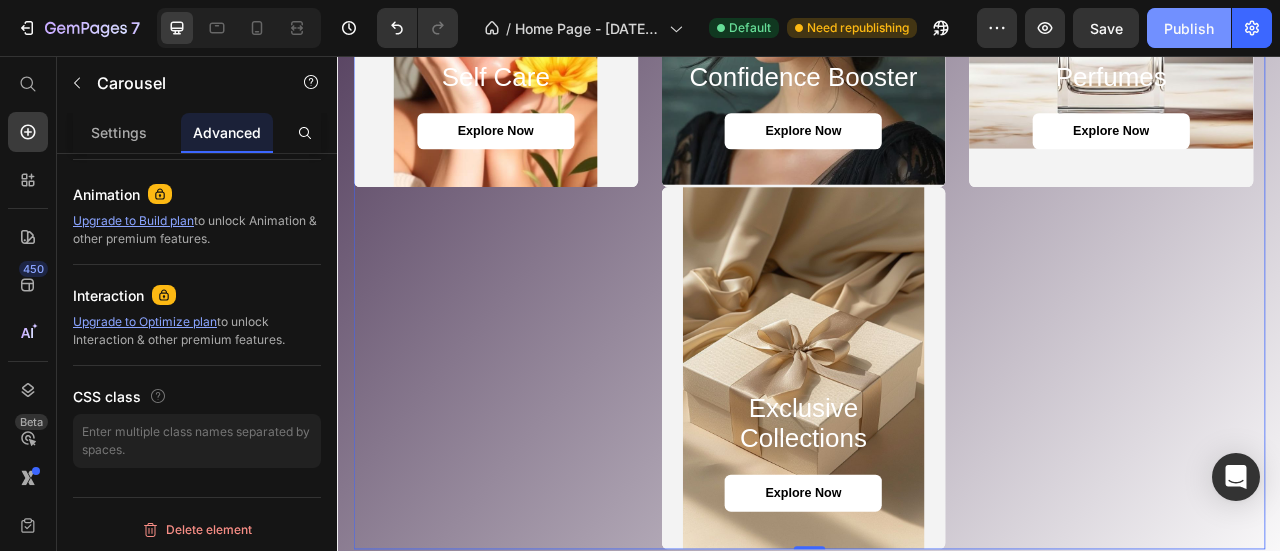 click on "Publish" at bounding box center (1189, 28) 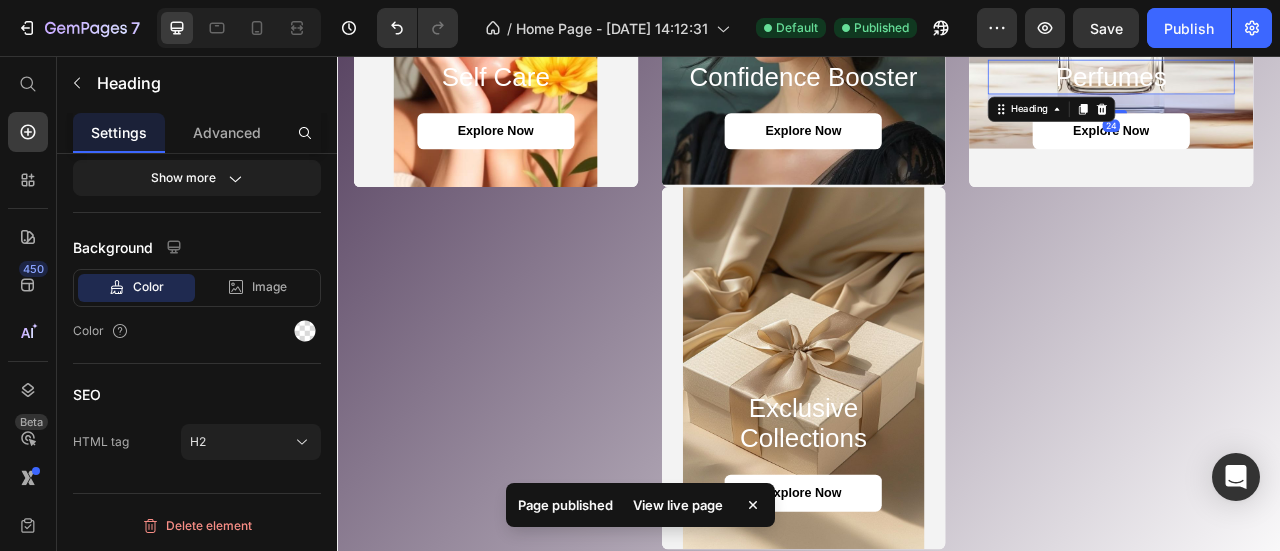 scroll, scrollTop: 0, scrollLeft: 0, axis: both 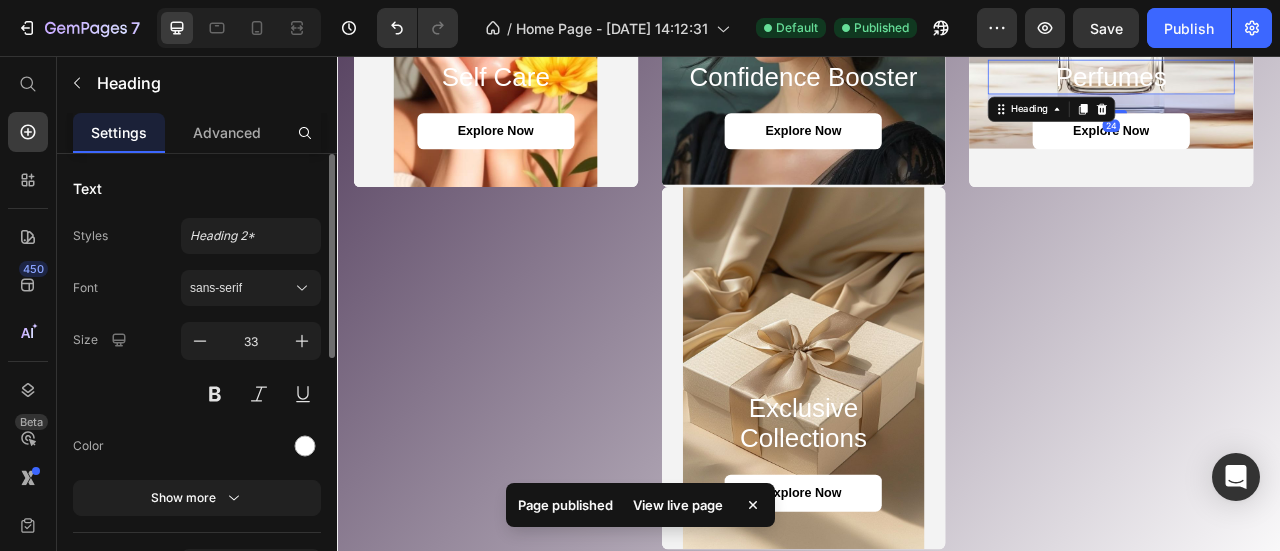 click on "Perfumes Heading   24 explore now Button" at bounding box center [1321, -8] 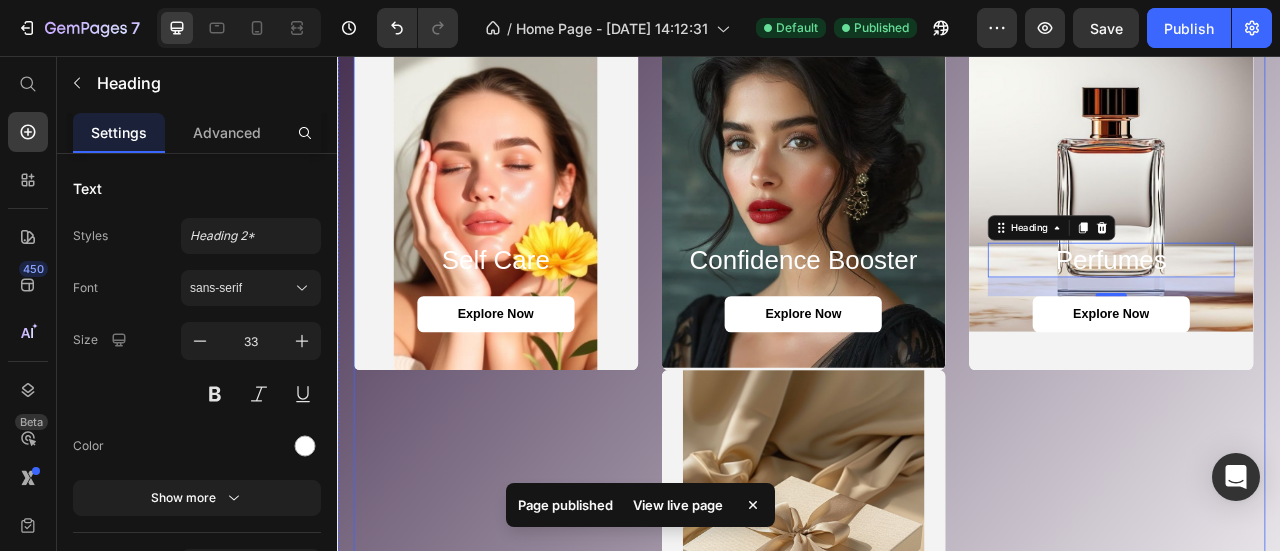 scroll, scrollTop: 2060, scrollLeft: 0, axis: vertical 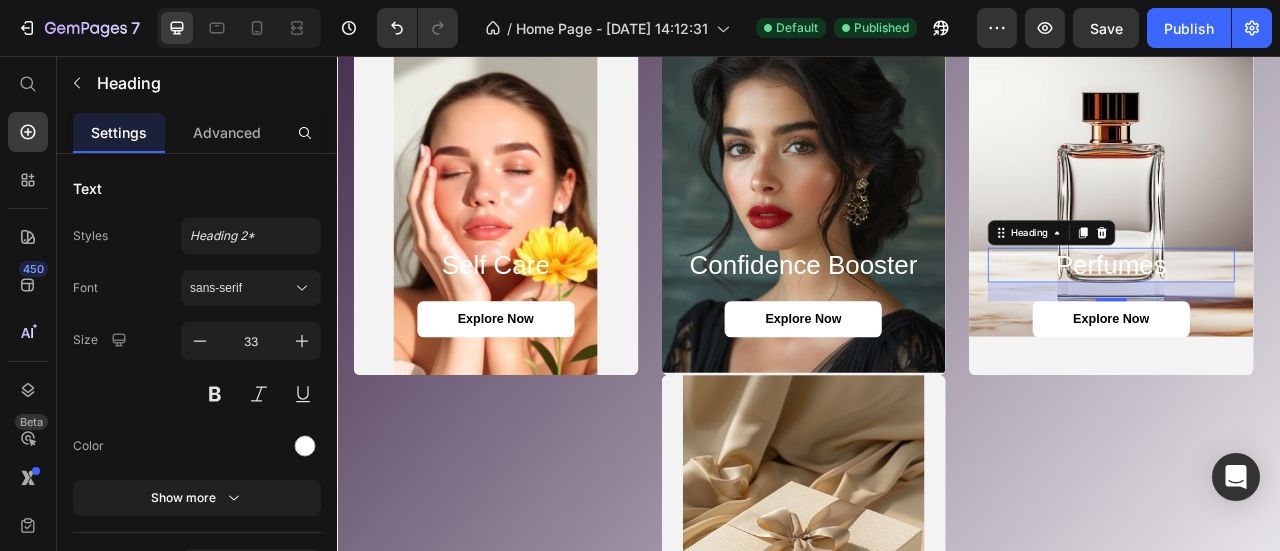 click on "Perfumes" at bounding box center [1321, 321] 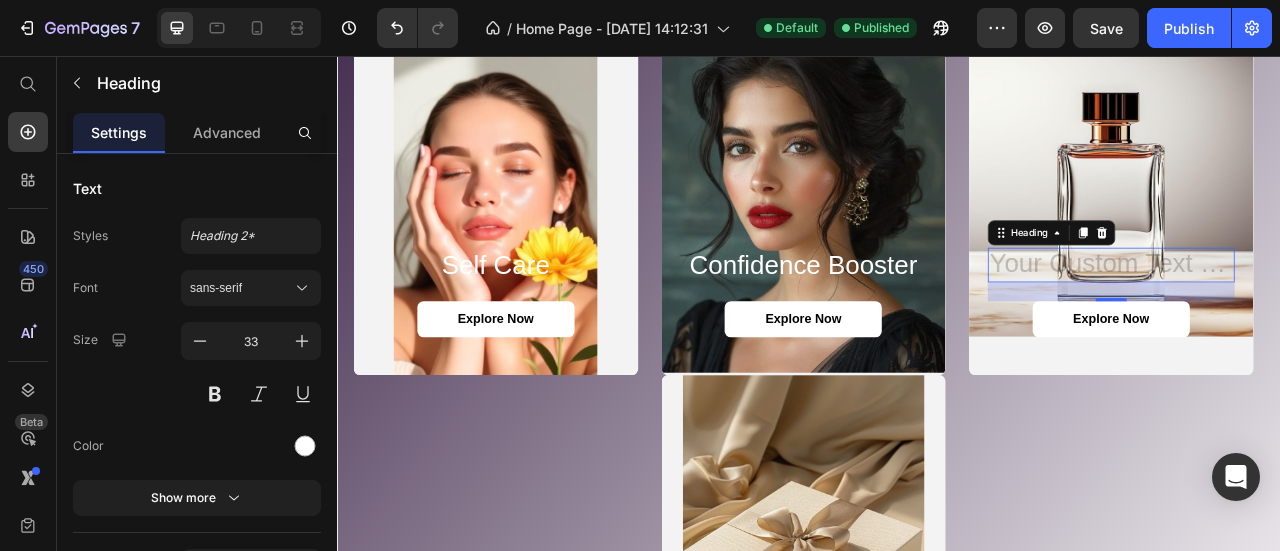 scroll, scrollTop: 2021, scrollLeft: 0, axis: vertical 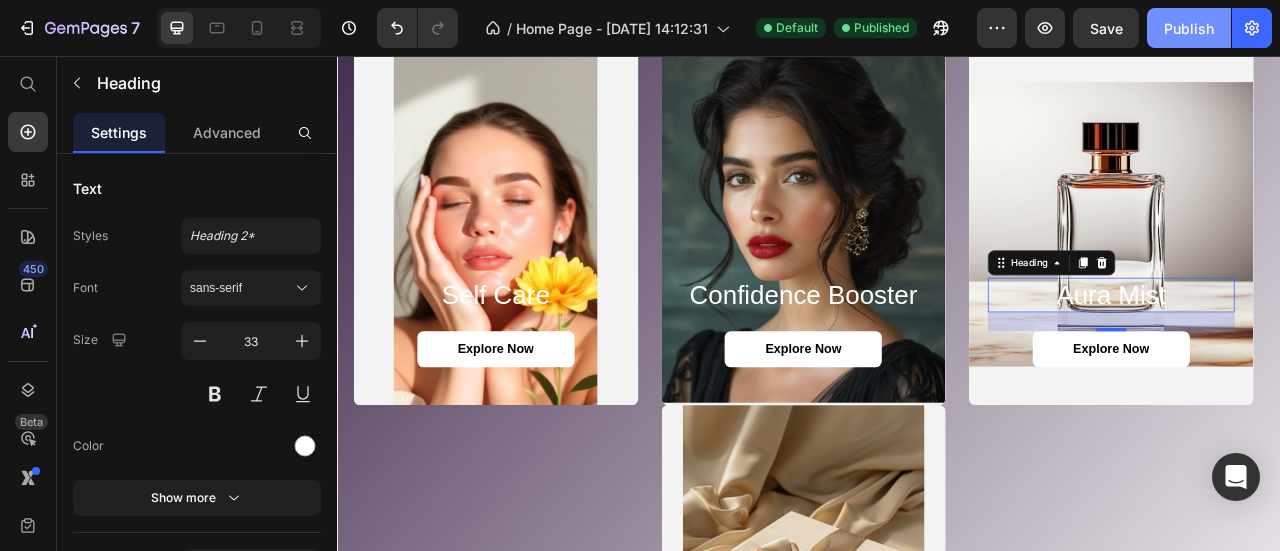 click on "Publish" at bounding box center [1189, 28] 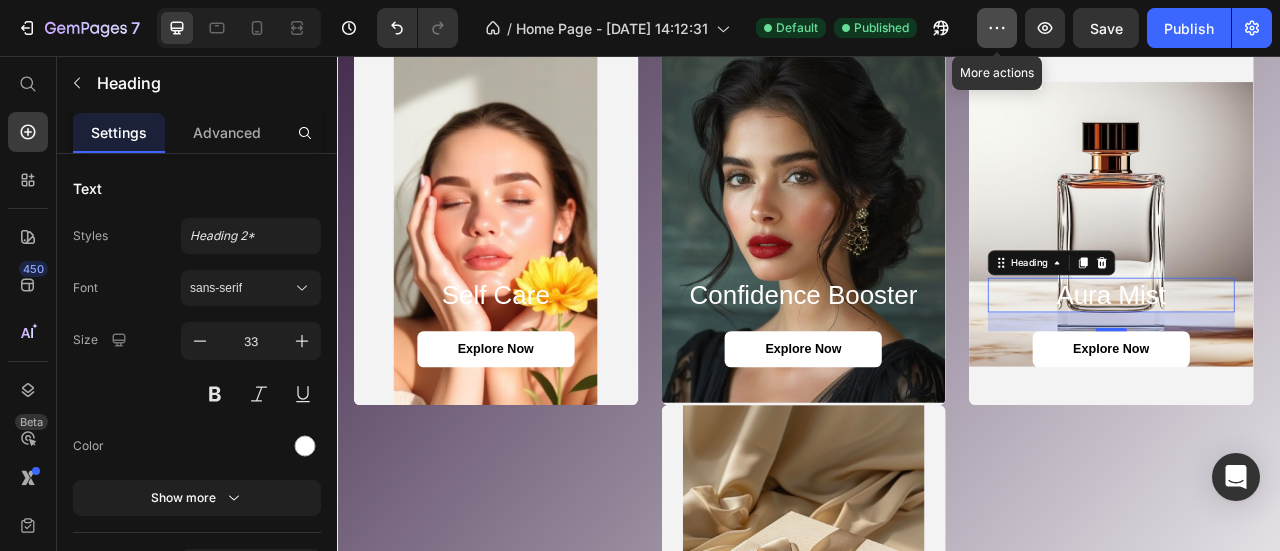 click 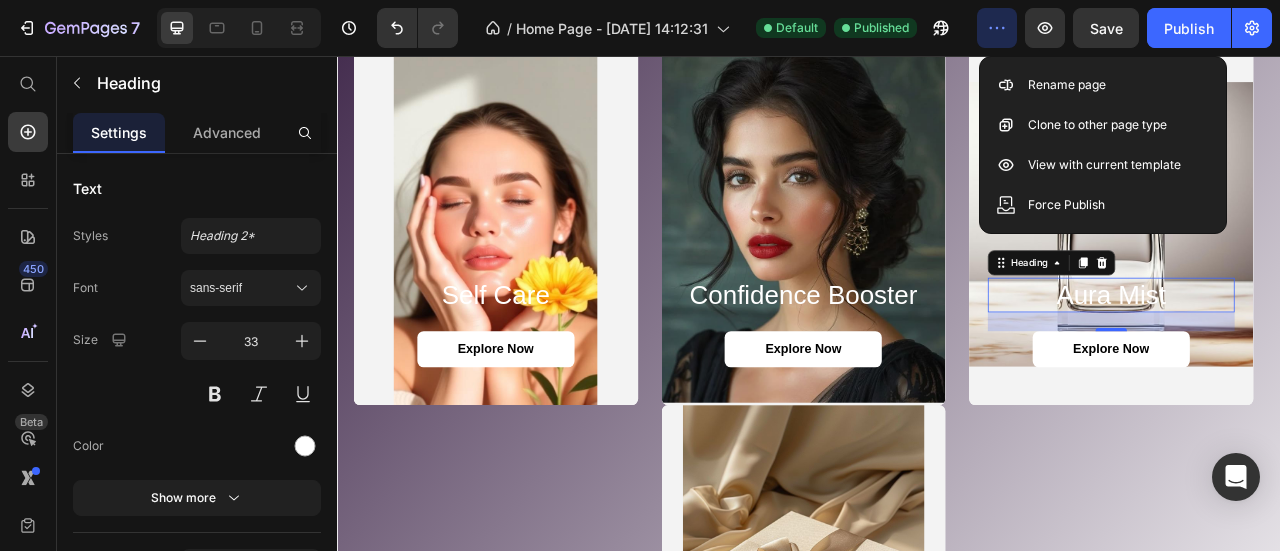click 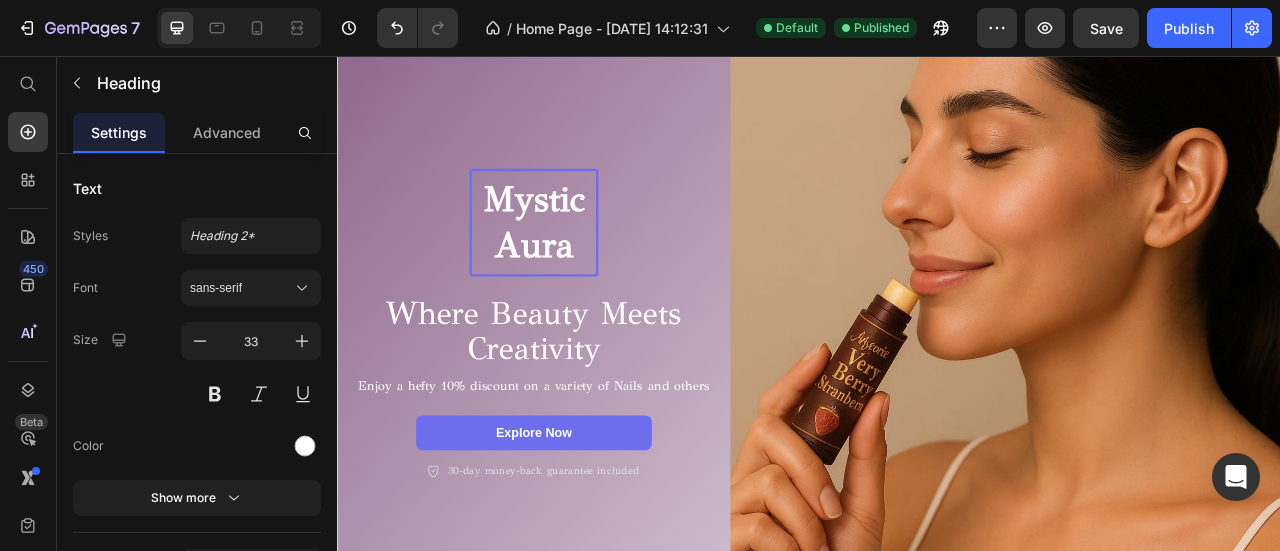 scroll, scrollTop: 234, scrollLeft: 0, axis: vertical 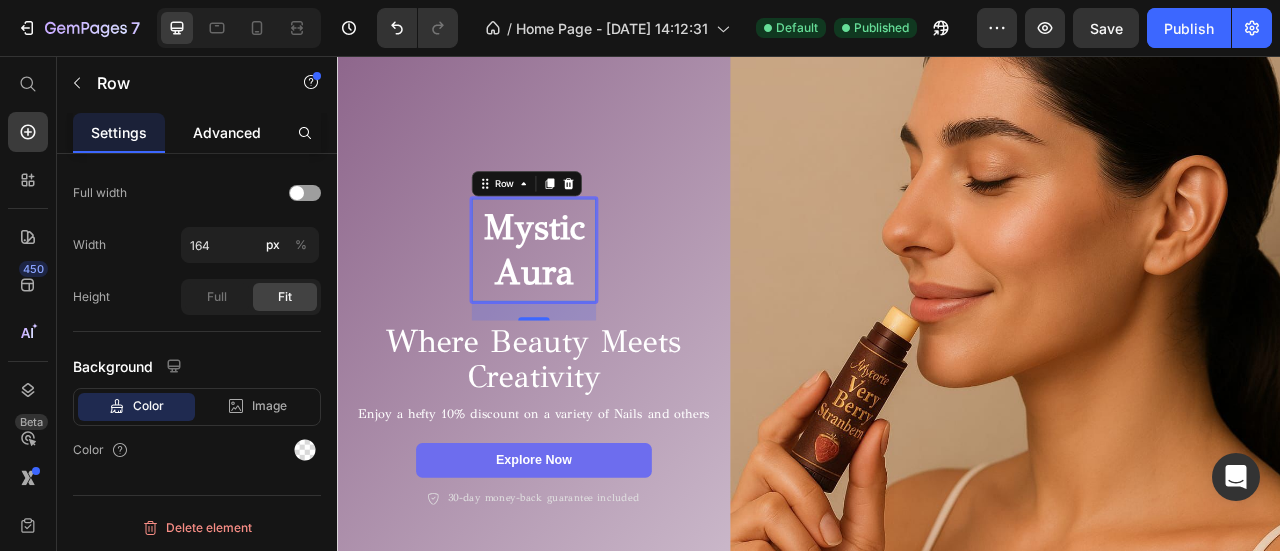 click on "Advanced" at bounding box center (227, 132) 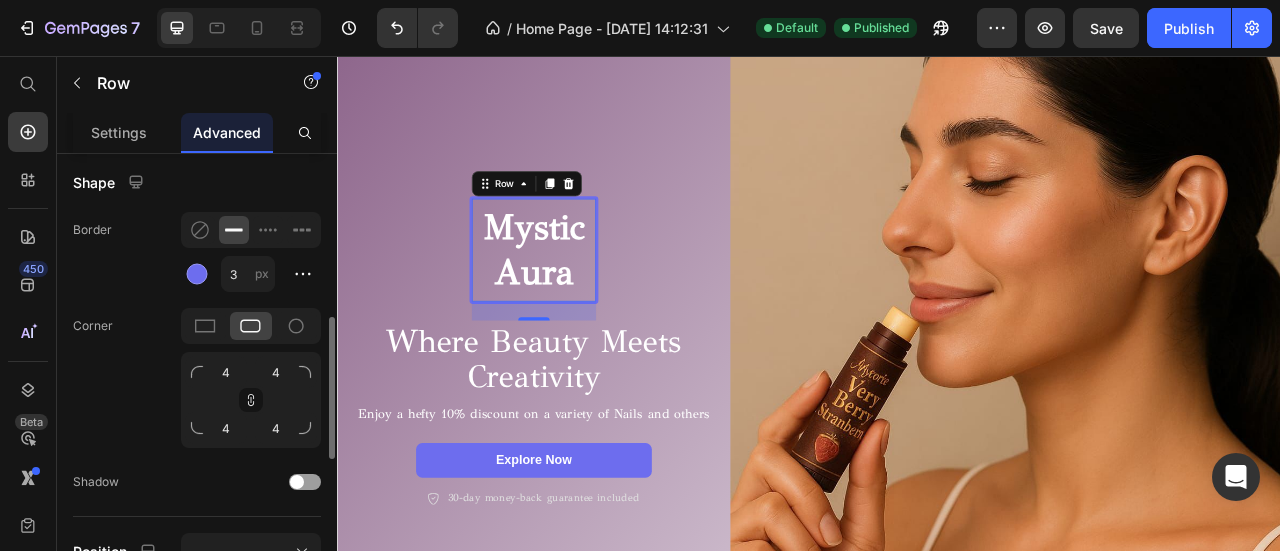 scroll, scrollTop: 509, scrollLeft: 0, axis: vertical 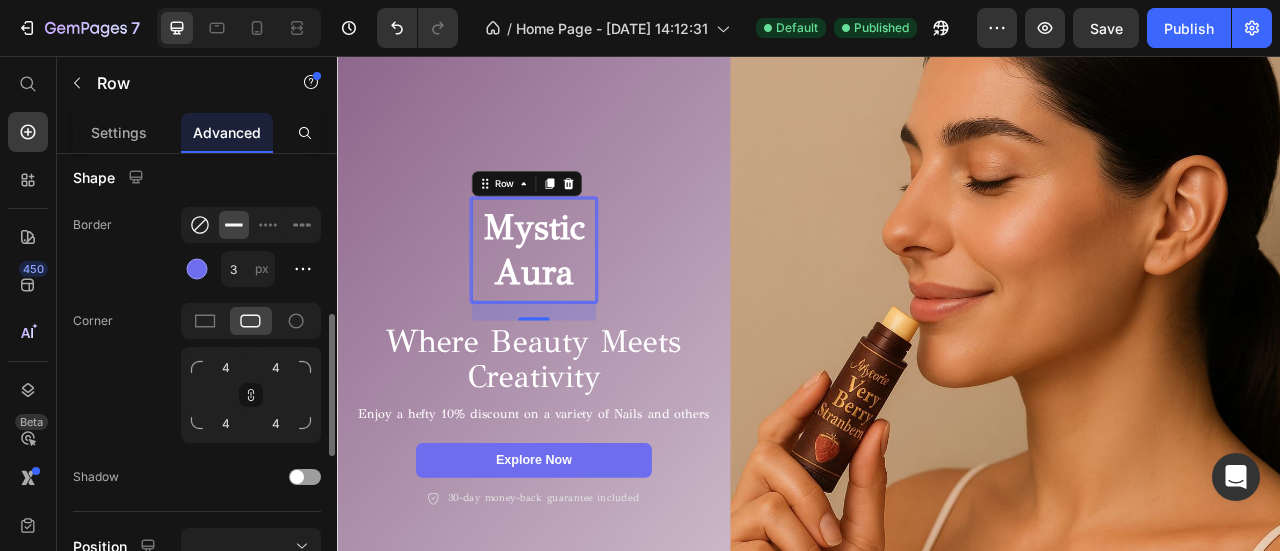 click 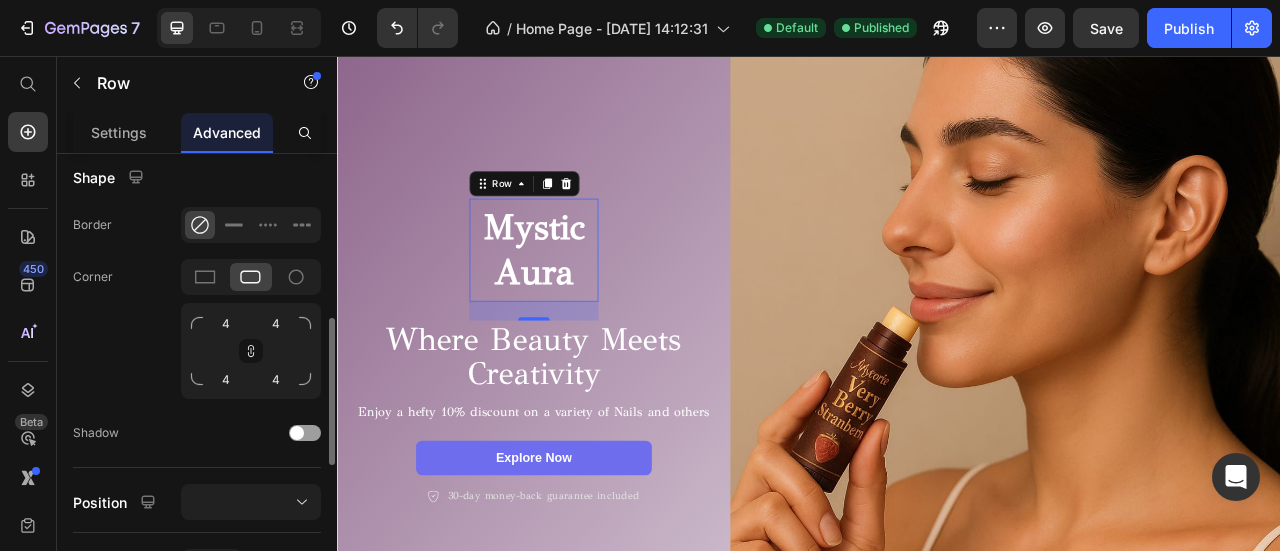 scroll, scrollTop: 237, scrollLeft: 0, axis: vertical 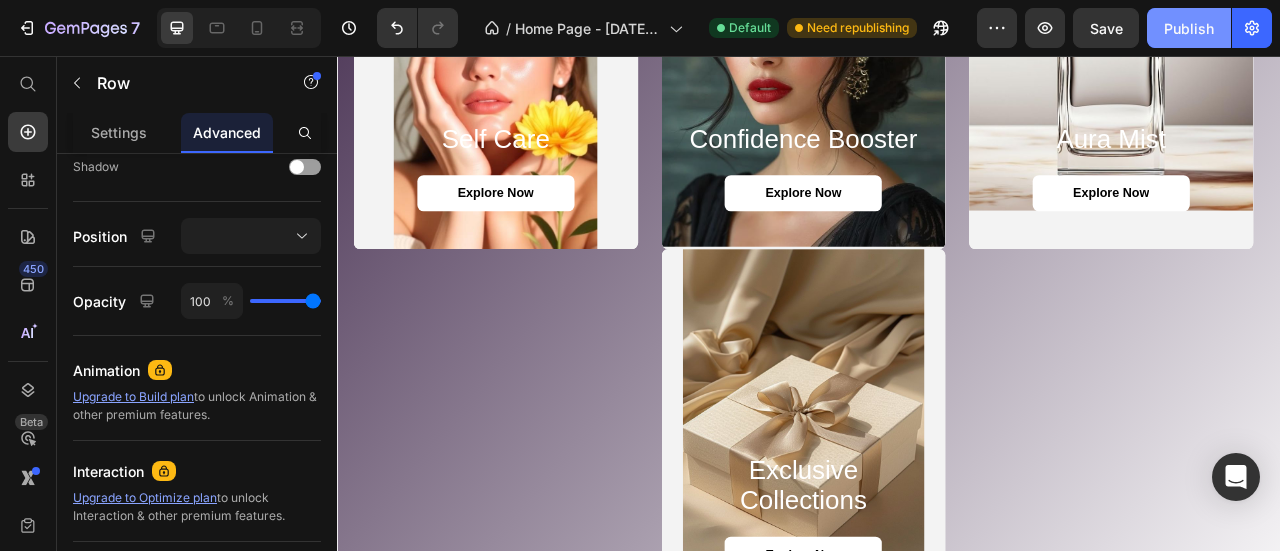 click on "Publish" at bounding box center [1189, 28] 